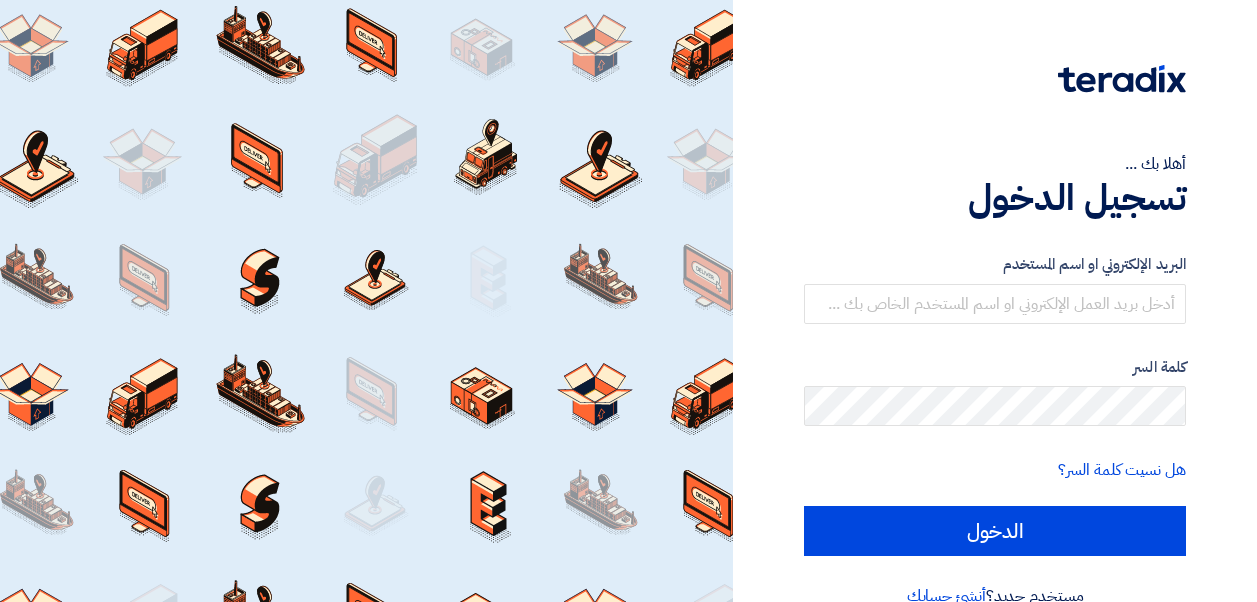 scroll, scrollTop: 0, scrollLeft: 0, axis: both 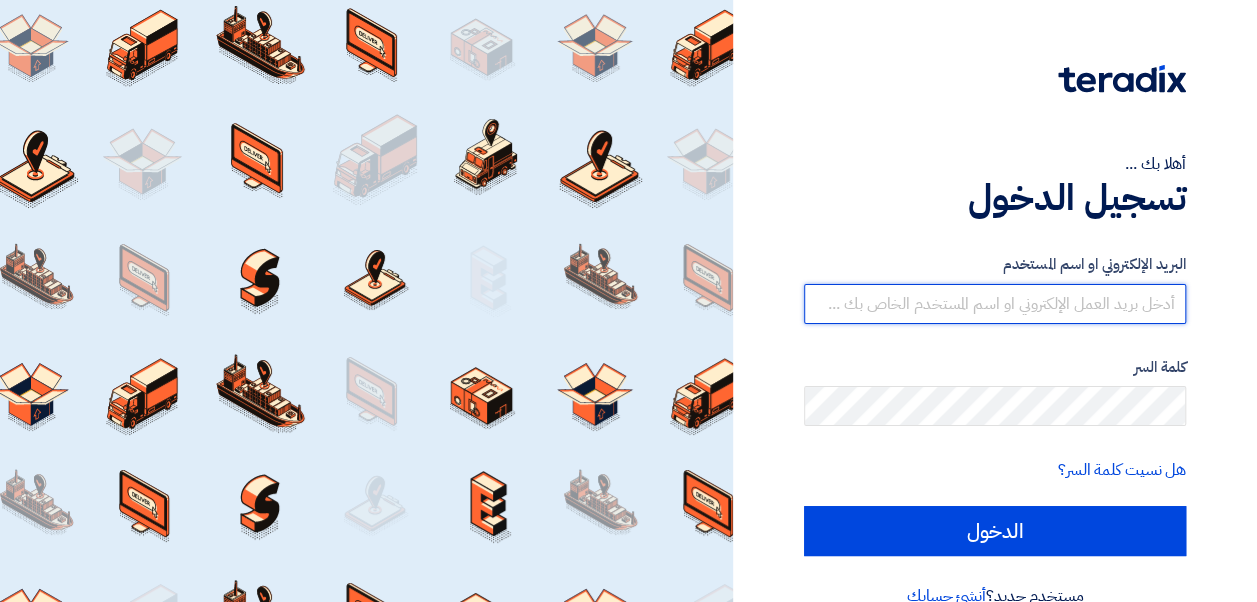 type on "[EMAIL]" 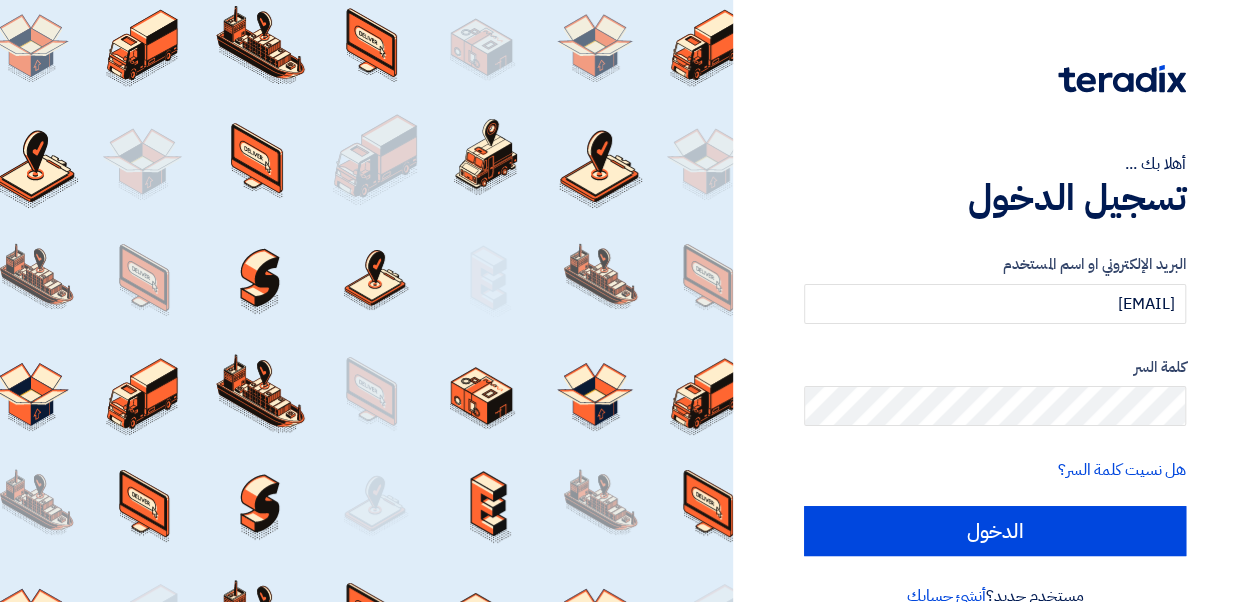 scroll, scrollTop: 0, scrollLeft: 0, axis: both 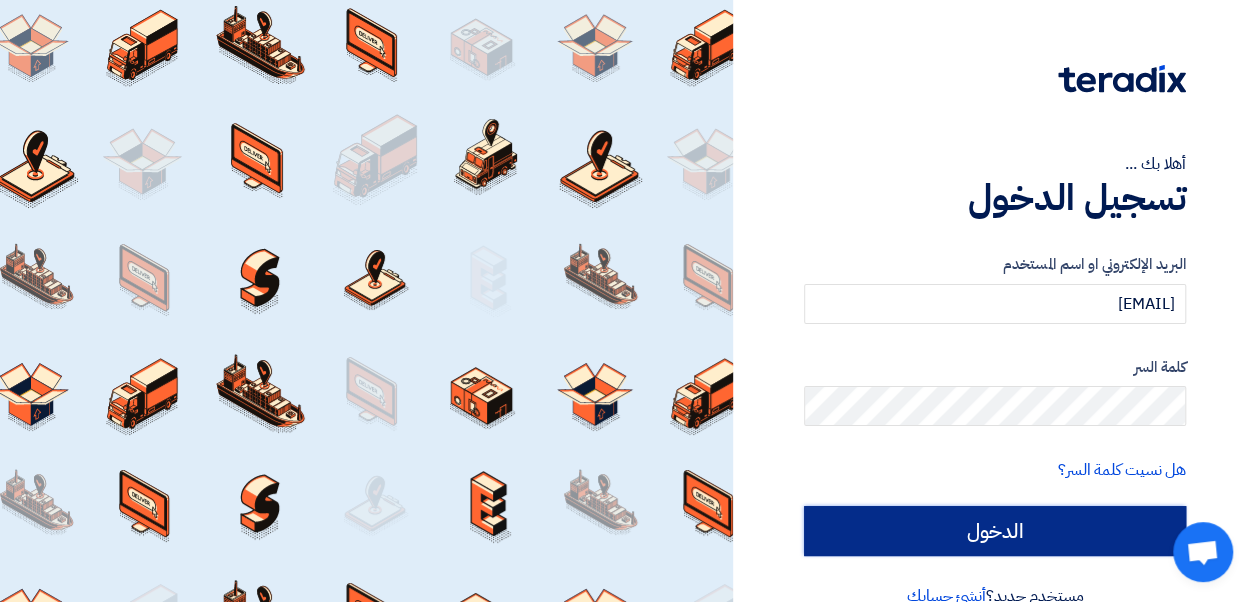 click on "الدخول" 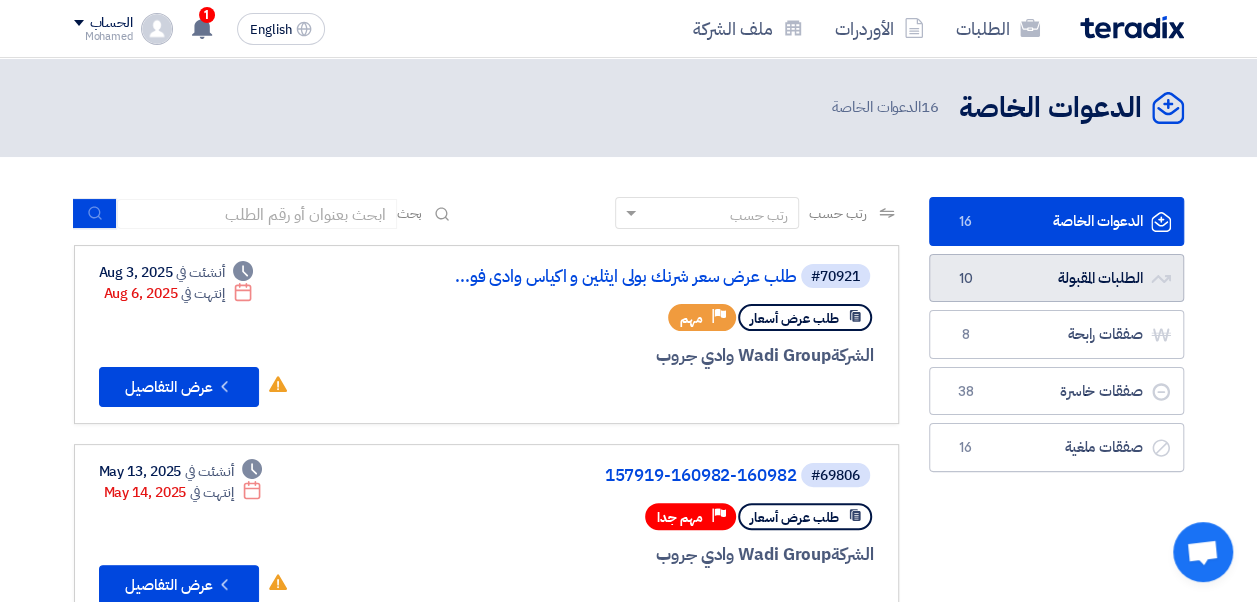 click on "الطلبات المقبولة
الطلبات المقبولة
10" 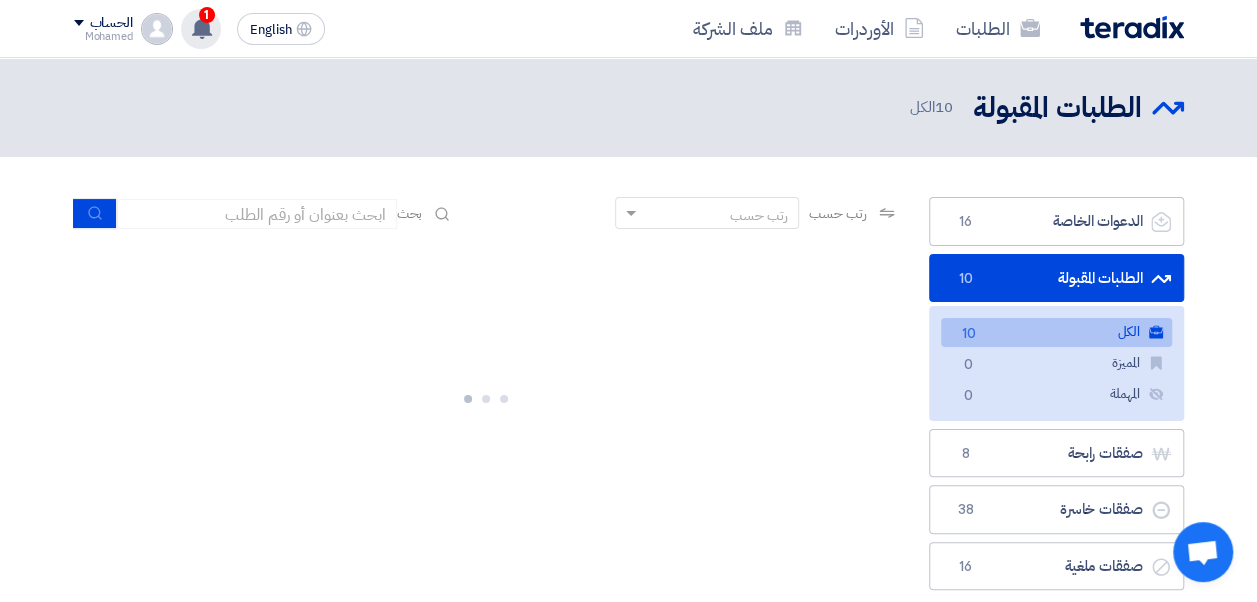 click 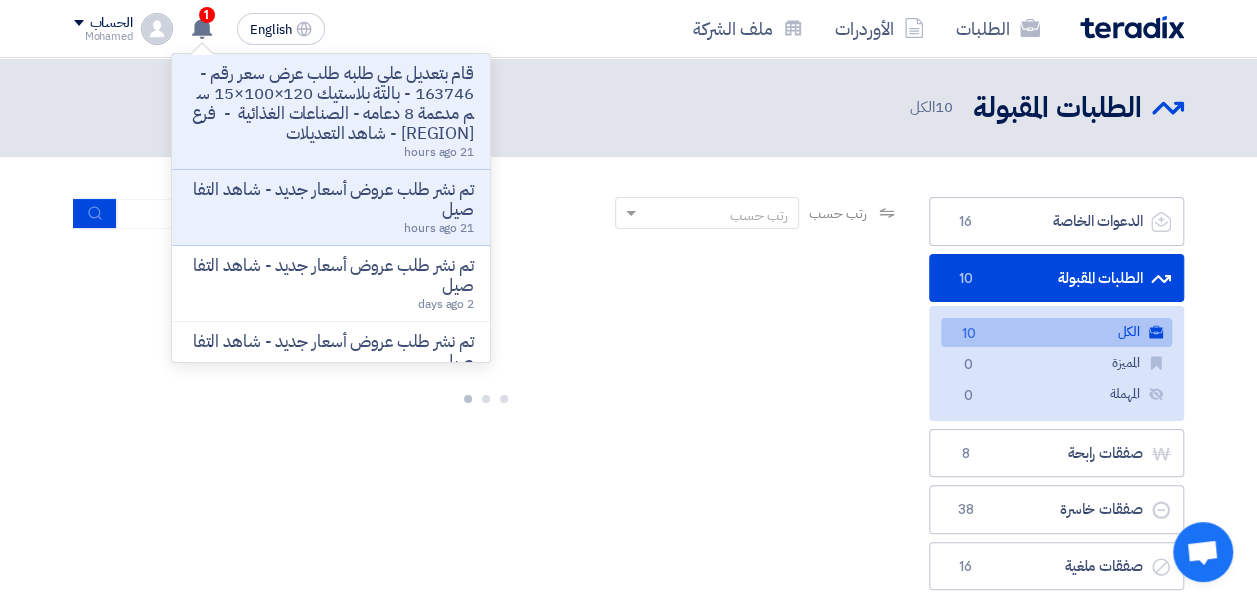 click 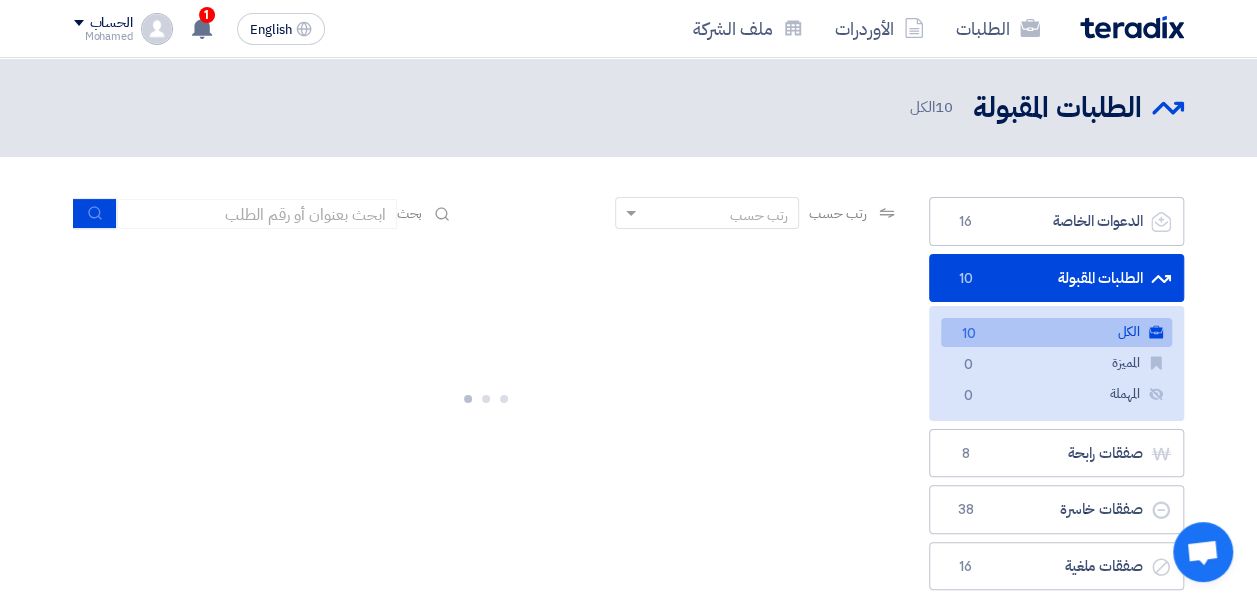 click 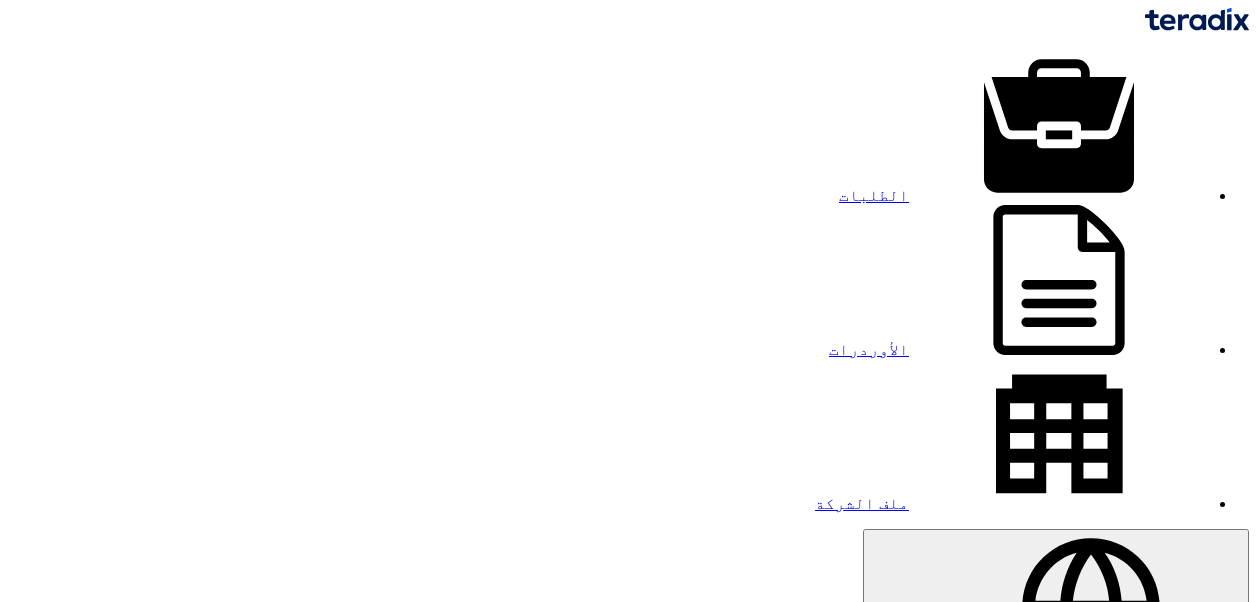 scroll, scrollTop: 0, scrollLeft: 0, axis: both 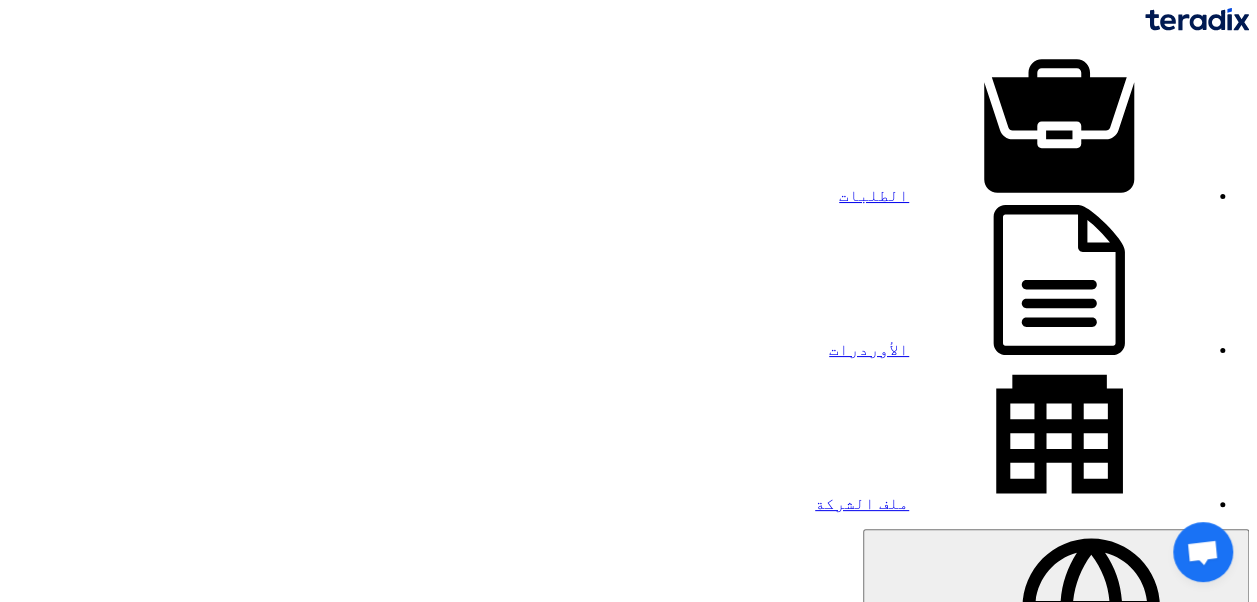 click on "الطلبات المقبولة
الطلبات المقبولة
10" 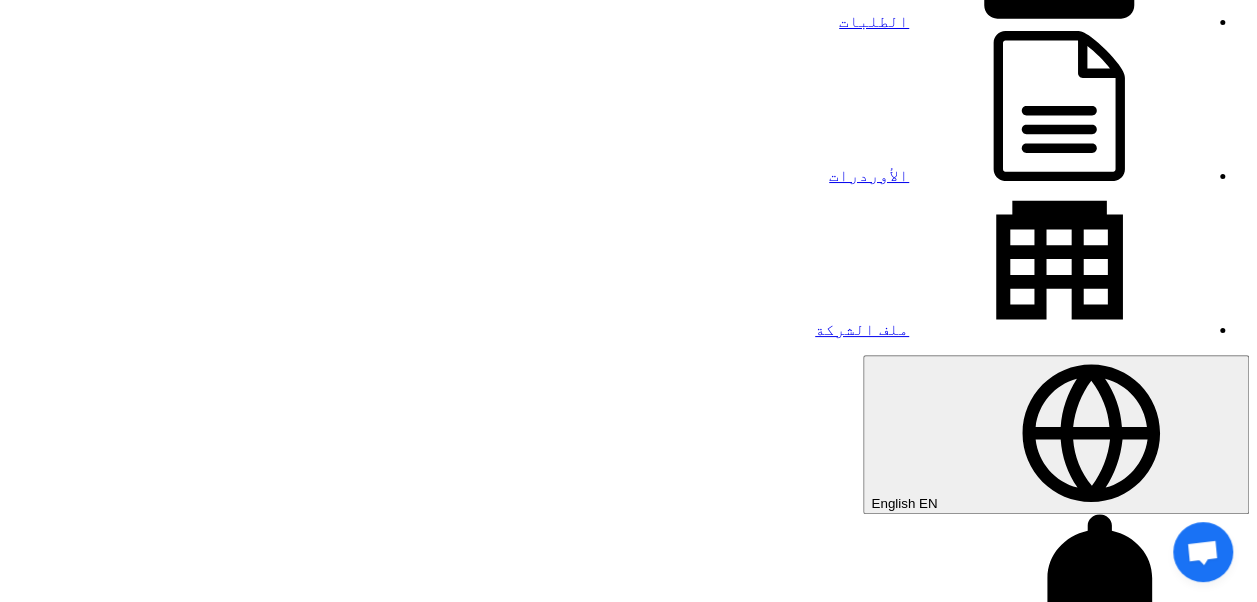 scroll, scrollTop: 200, scrollLeft: 0, axis: vertical 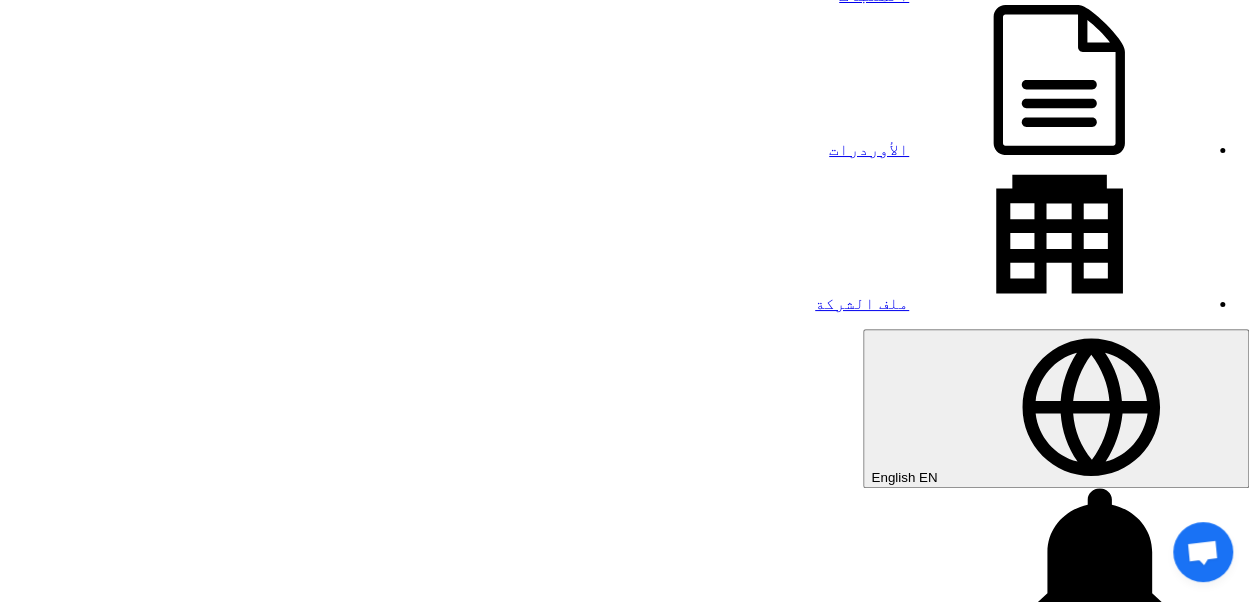 click 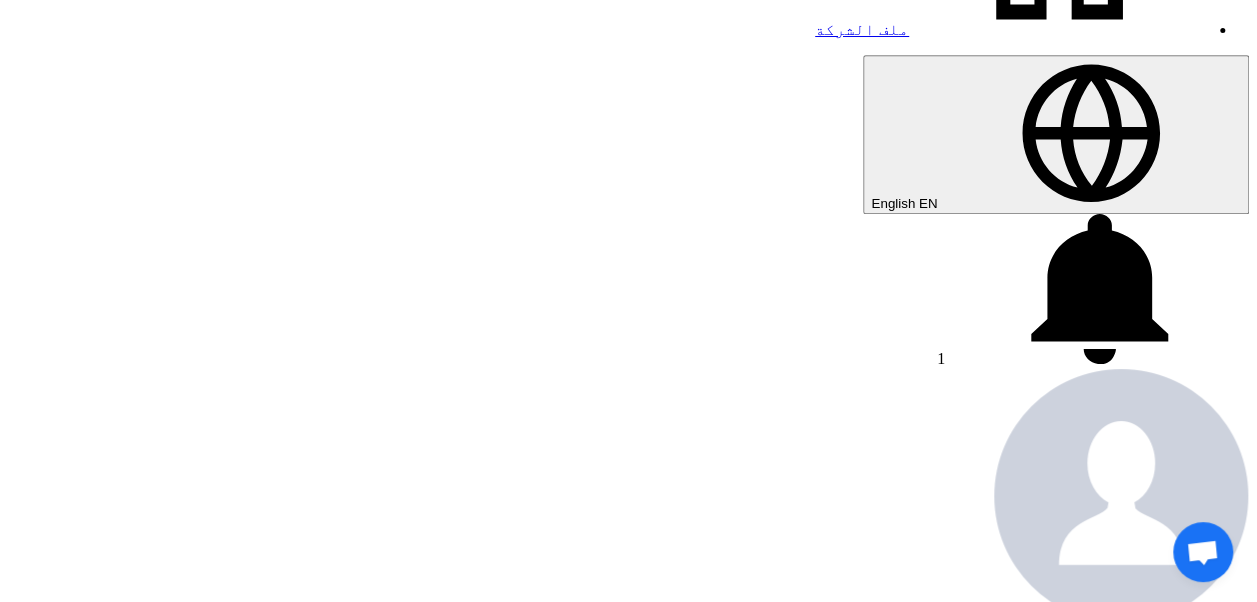scroll, scrollTop: 480, scrollLeft: 0, axis: vertical 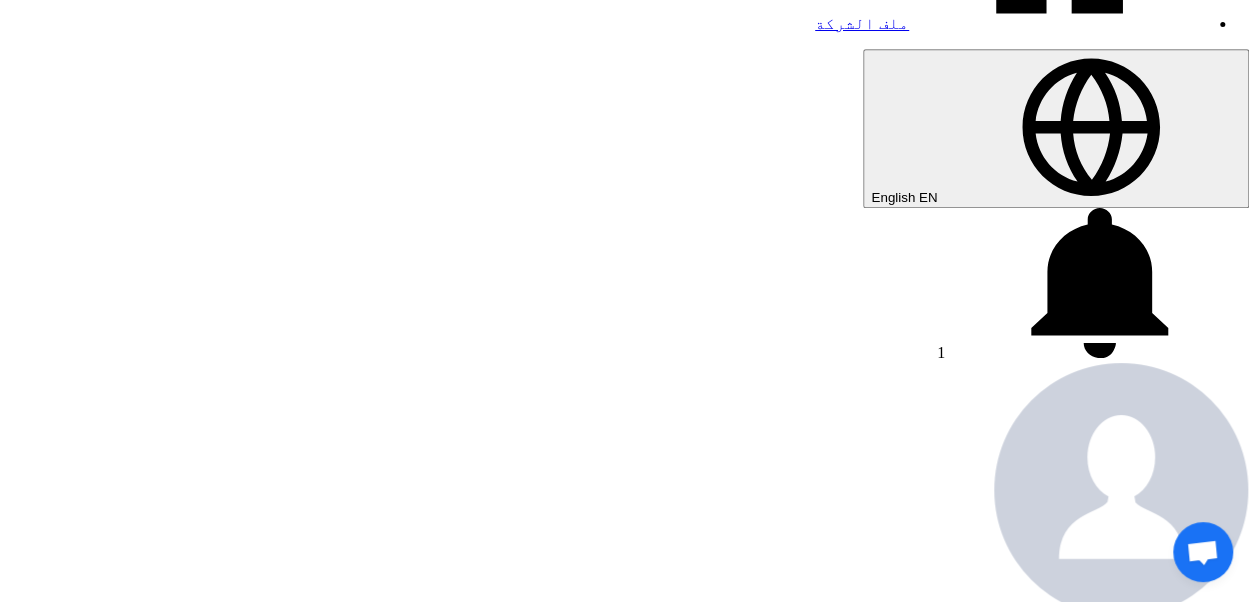 type on "1950" 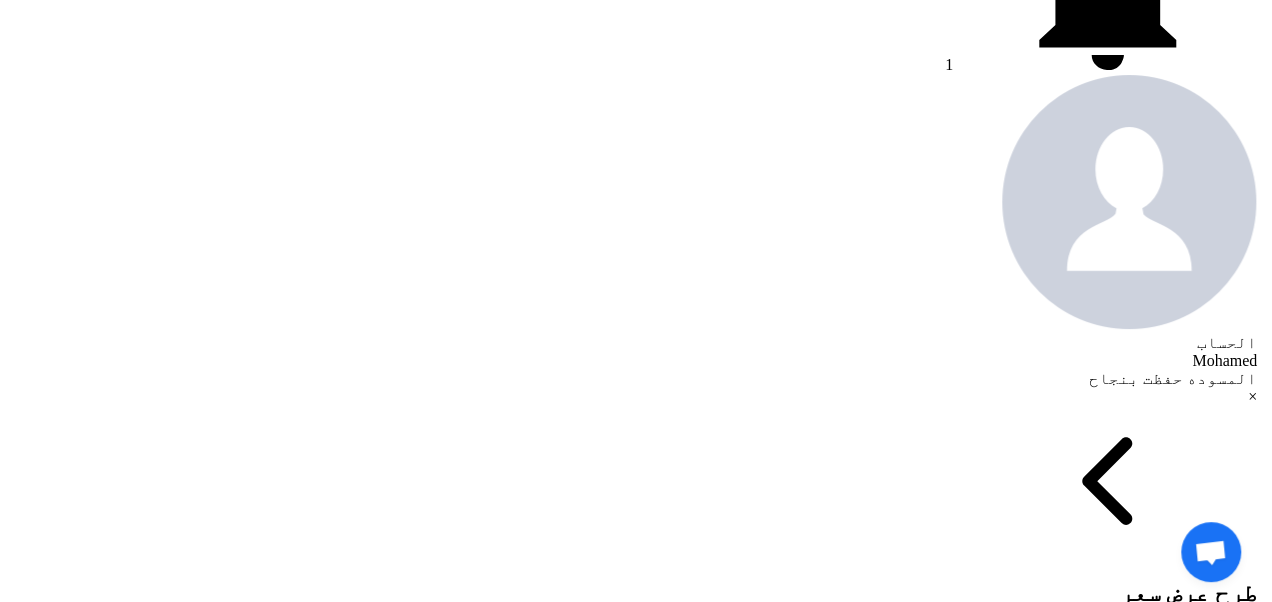 scroll, scrollTop: 800, scrollLeft: 0, axis: vertical 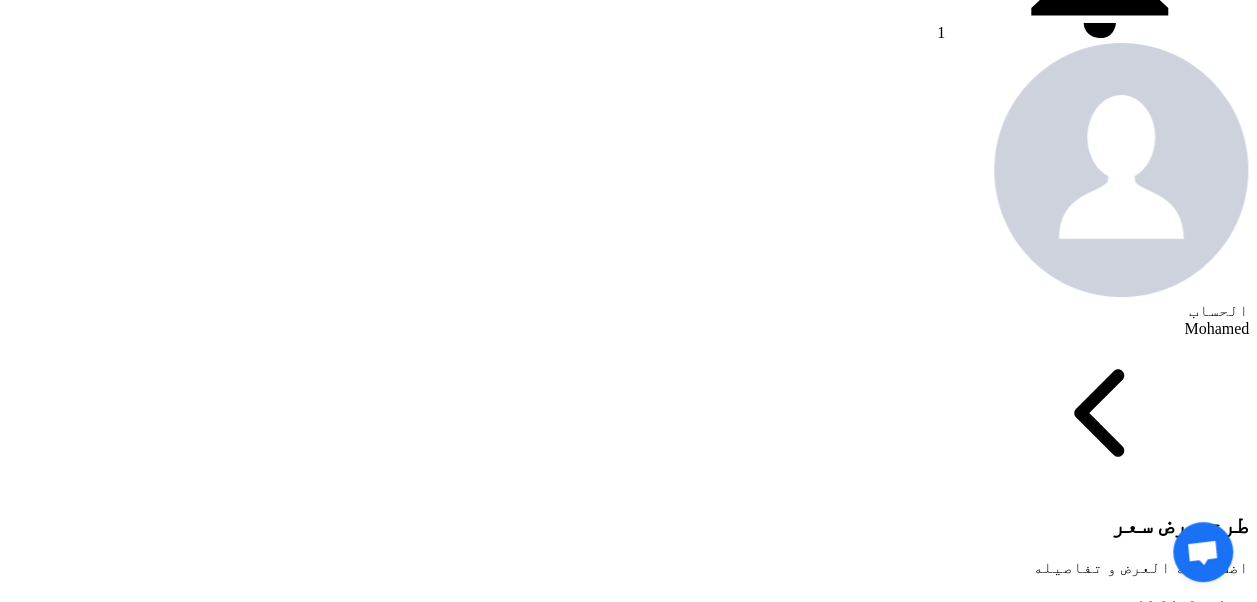 click on "0" 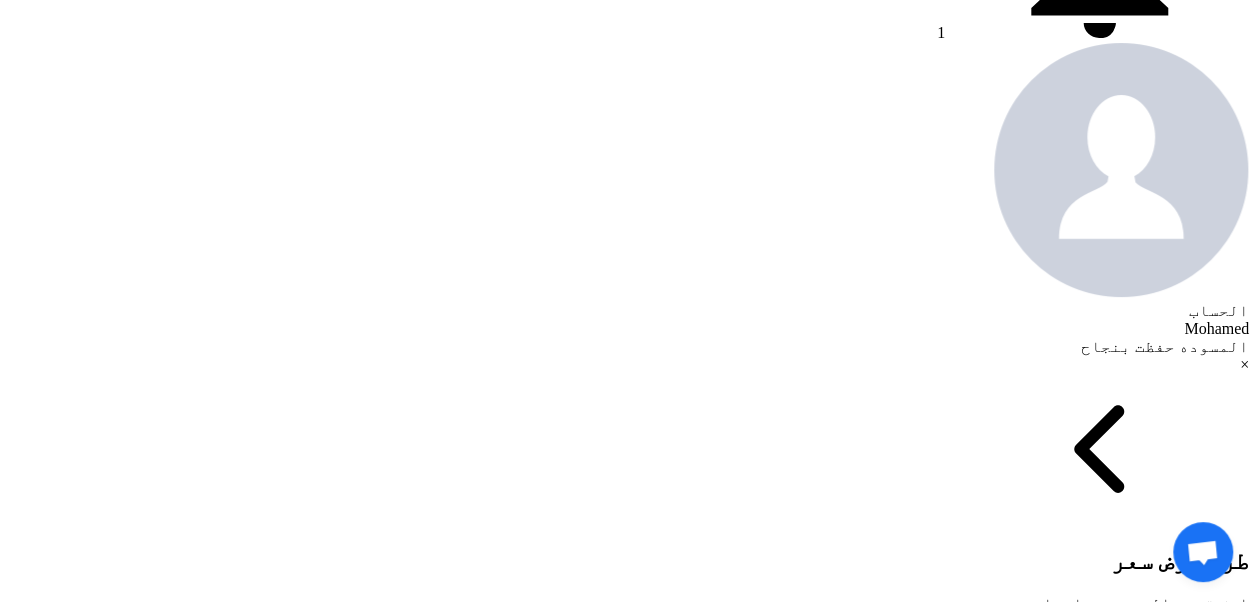 type on "50" 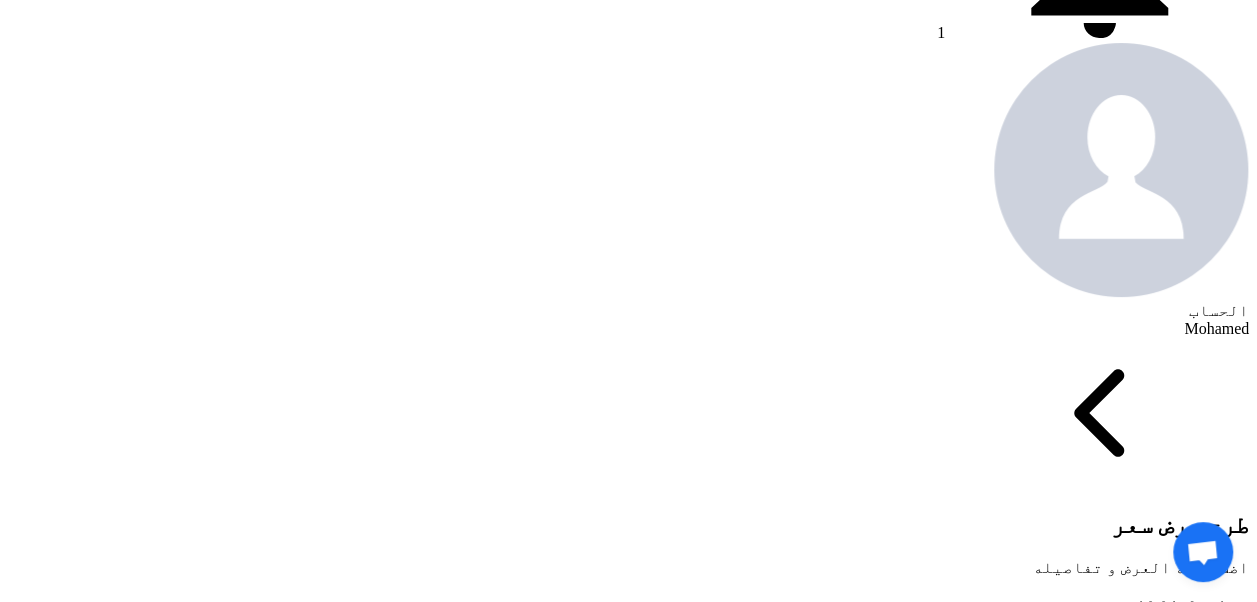 click on "0" 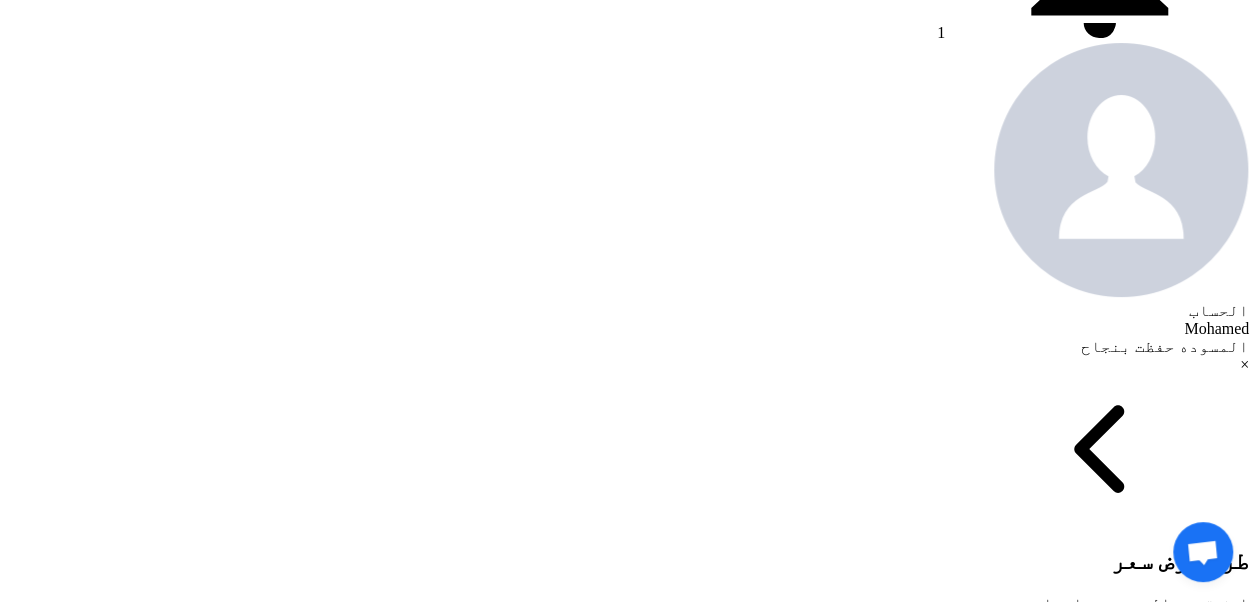 type on "50" 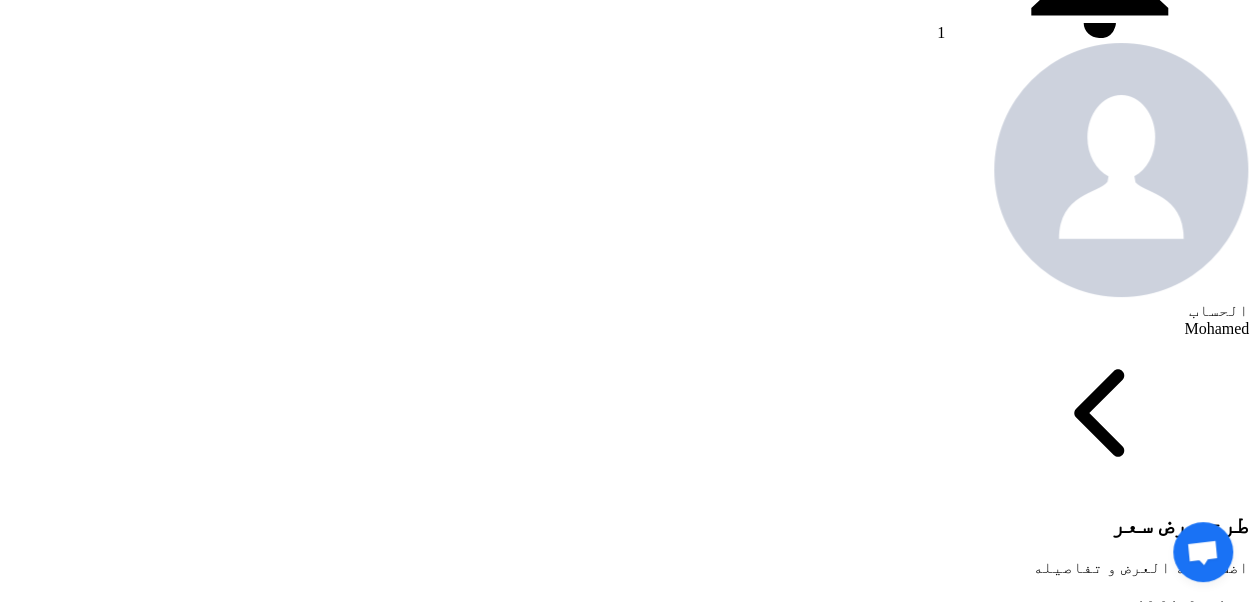 click on "100" 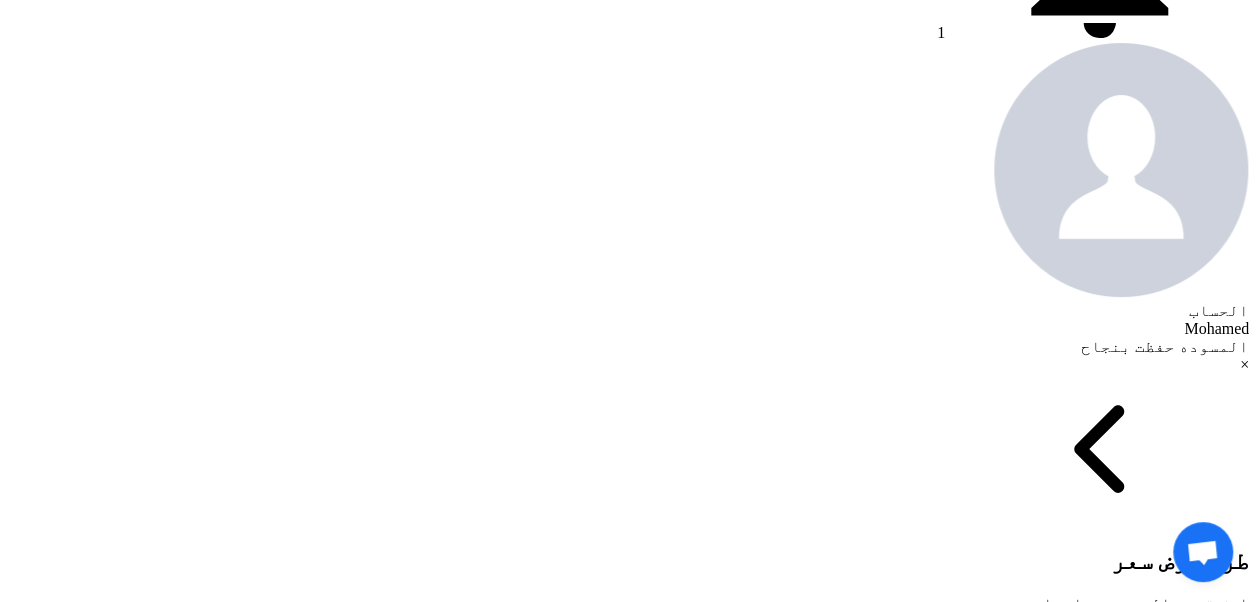 type on "50" 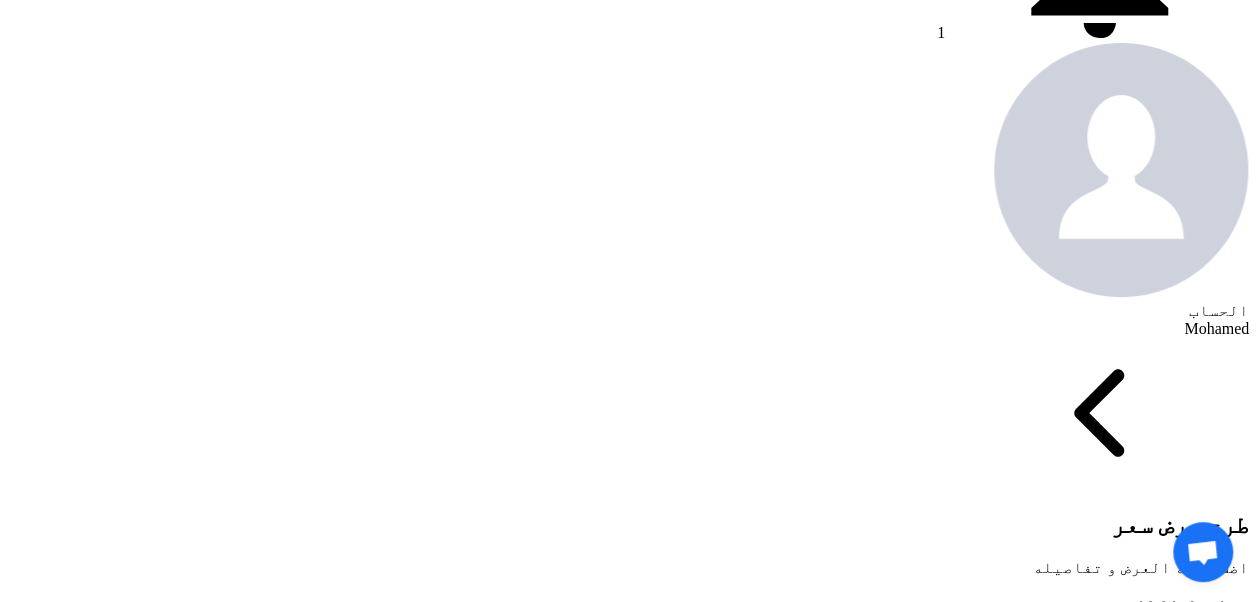 click on "إرسال العرض" 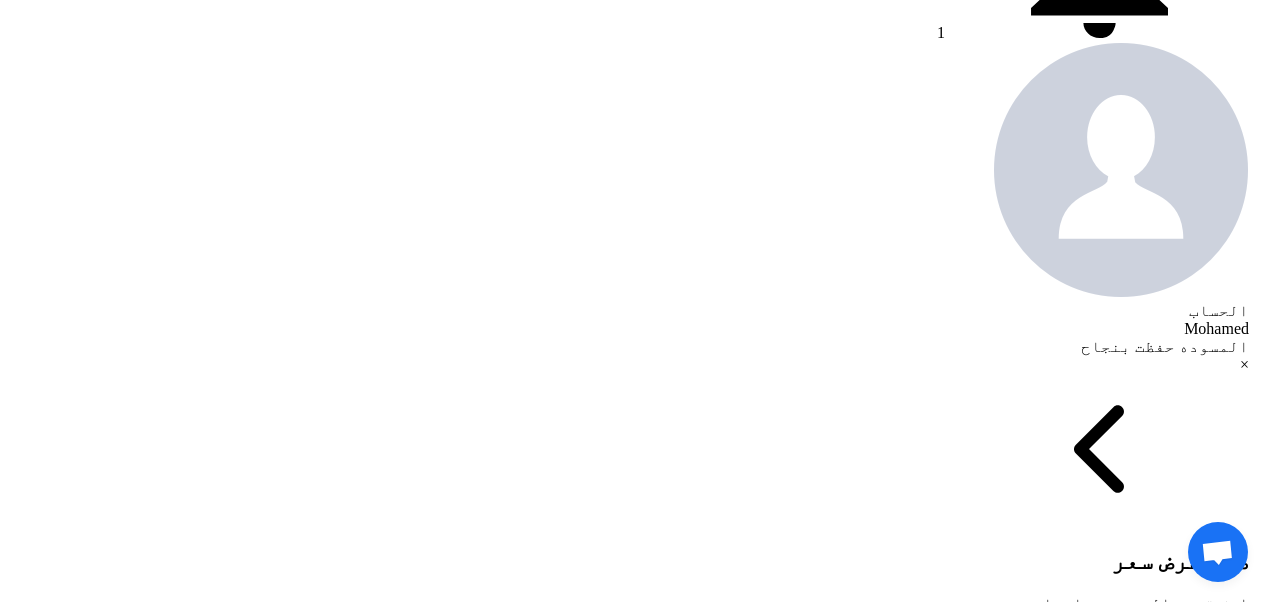 click on "الإستمرار في ارسال العرض" 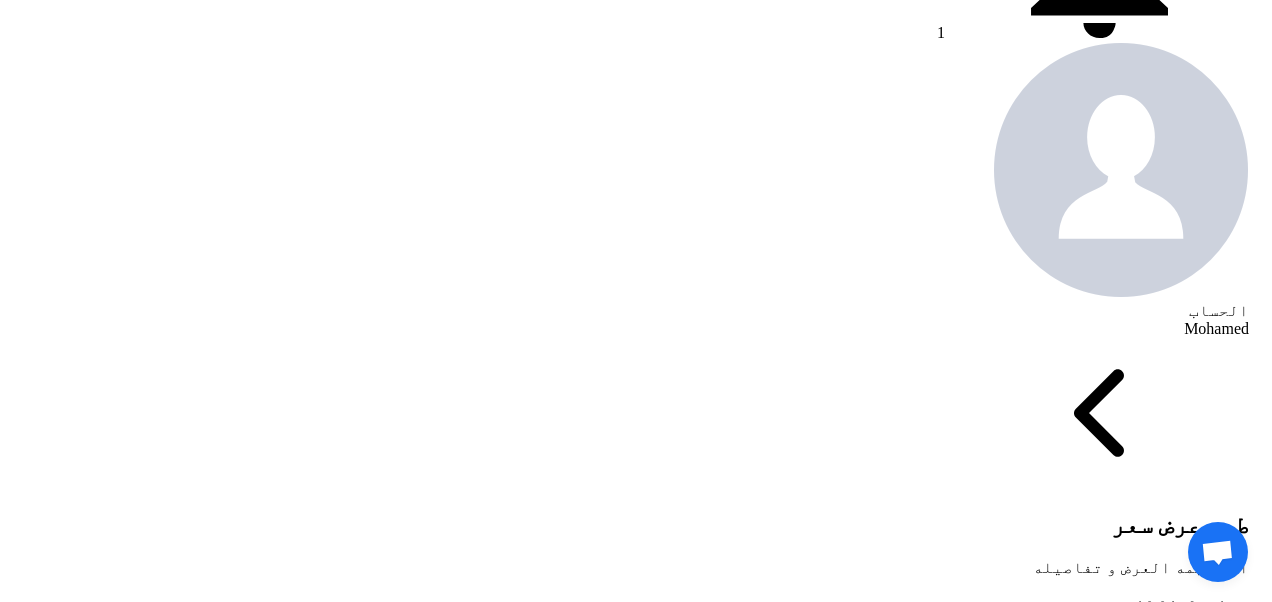 click on "إرسال العرض" 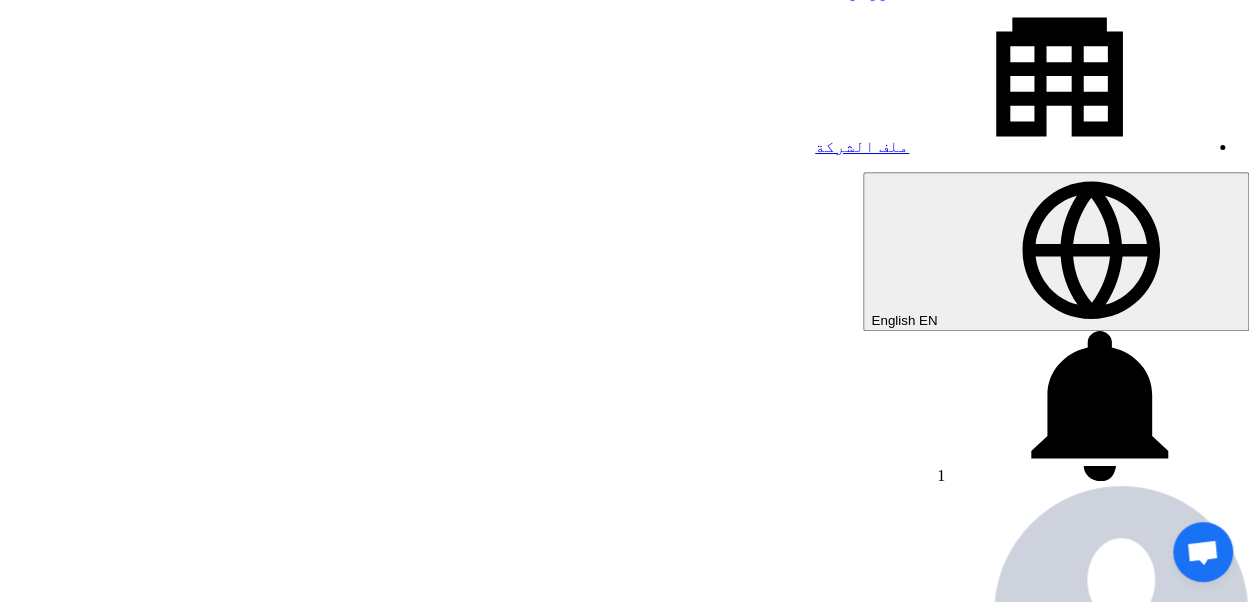 scroll, scrollTop: 358, scrollLeft: 0, axis: vertical 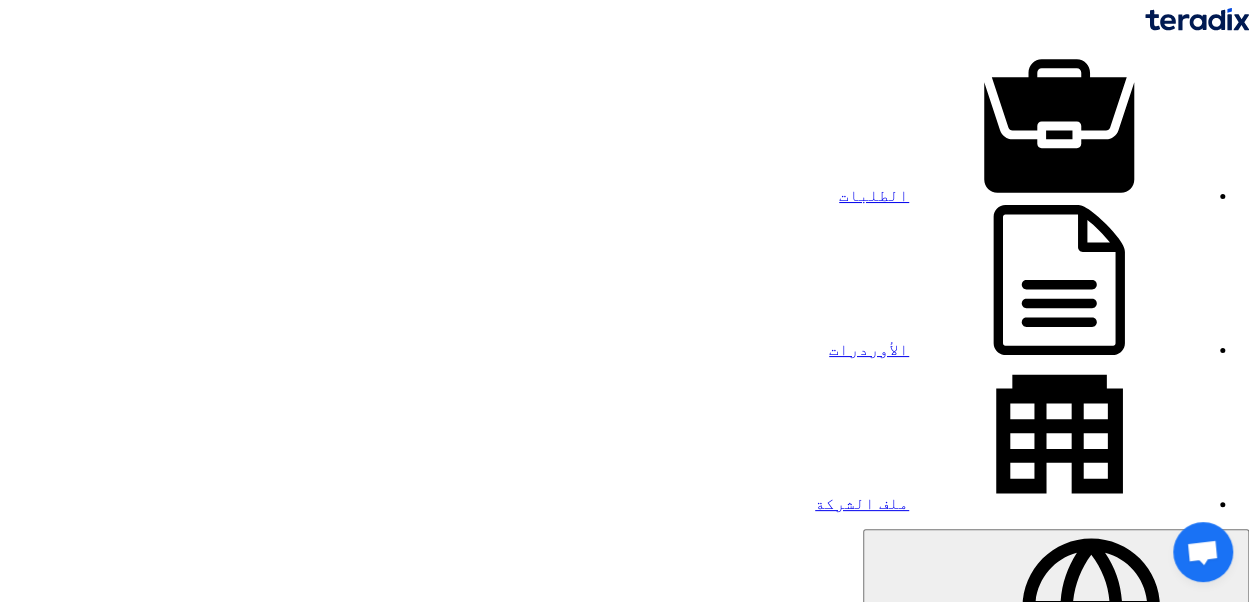 click on "Mohamed" 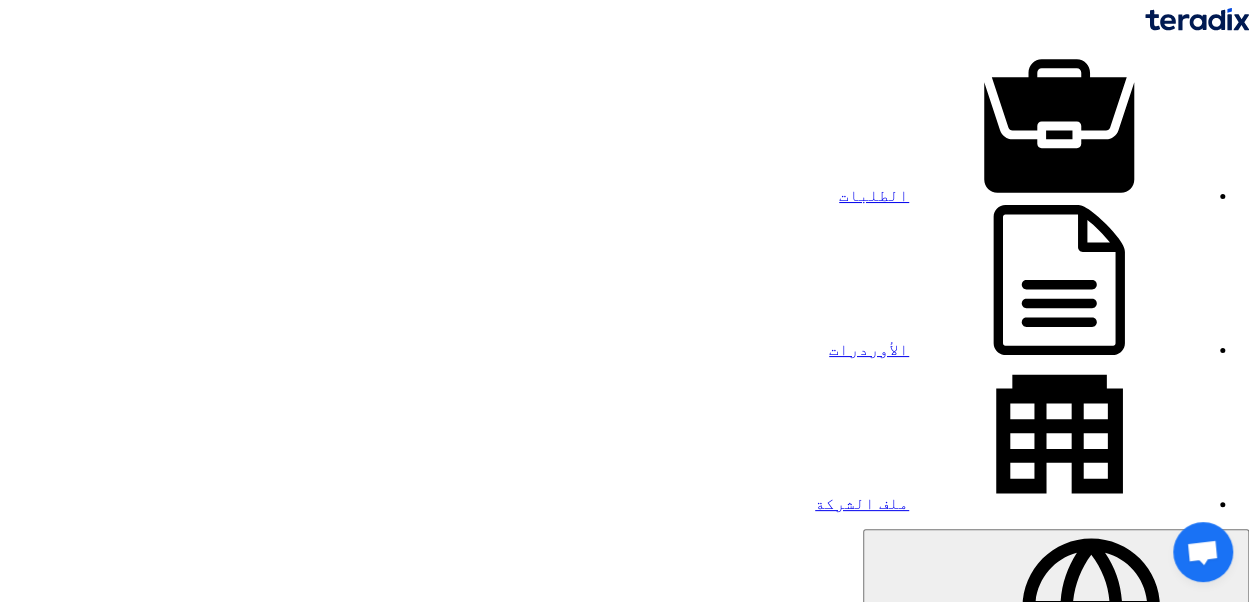 click on "الطلبات المقبولة
الطلبات المقبولة
10" 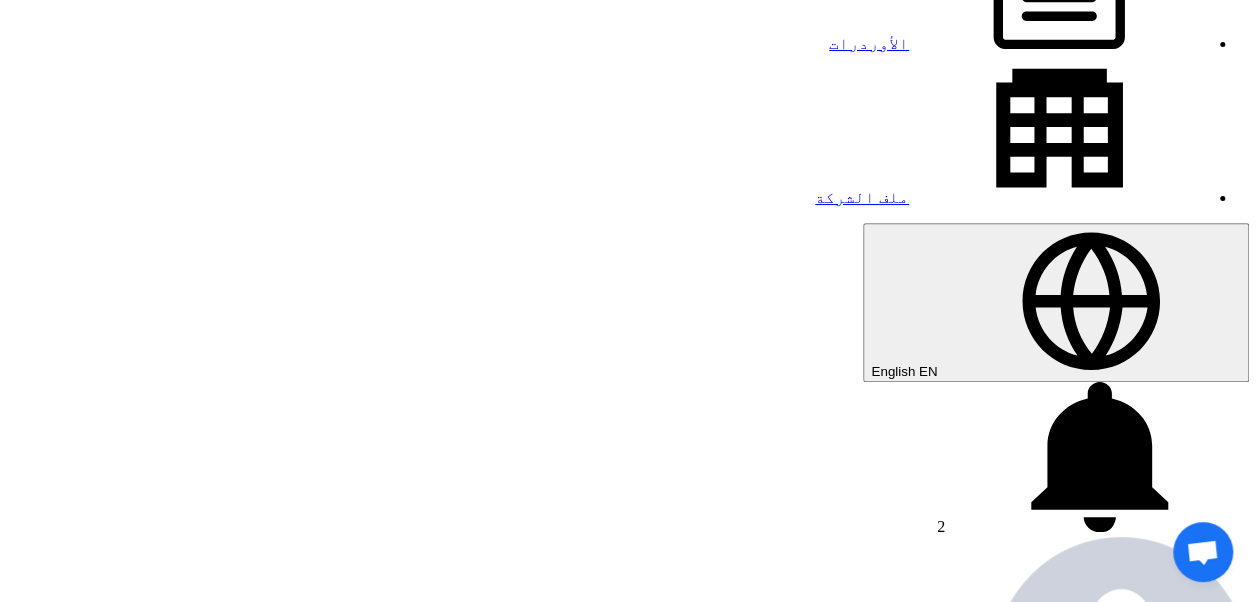 scroll, scrollTop: 360, scrollLeft: 0, axis: vertical 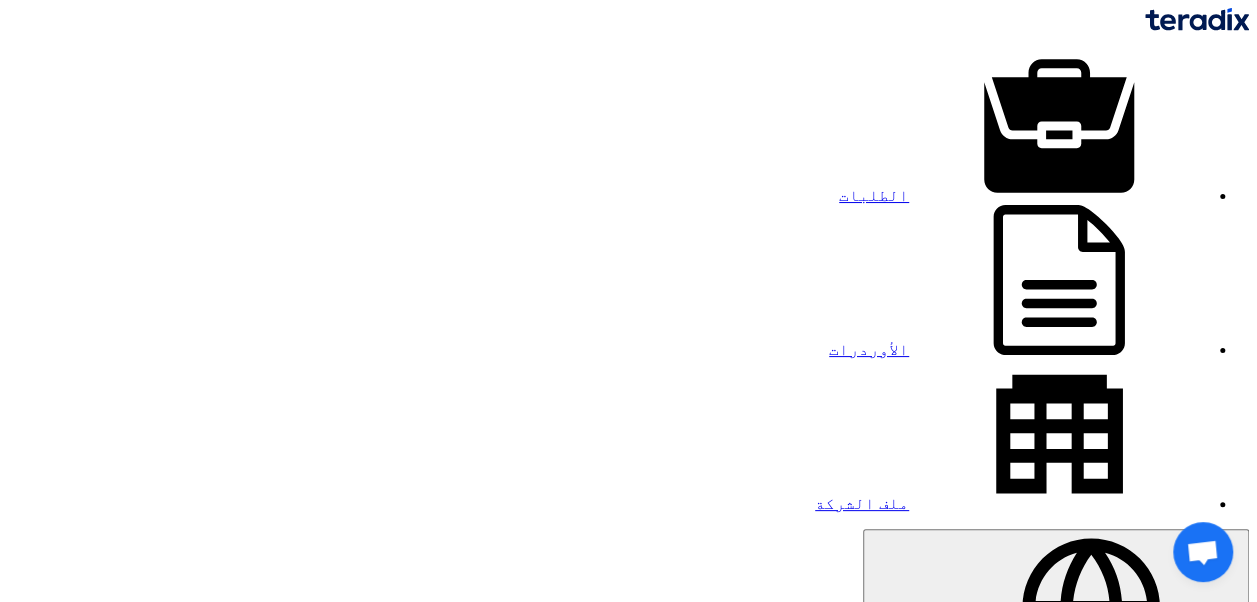 click on "تقديم عرض أسعار" 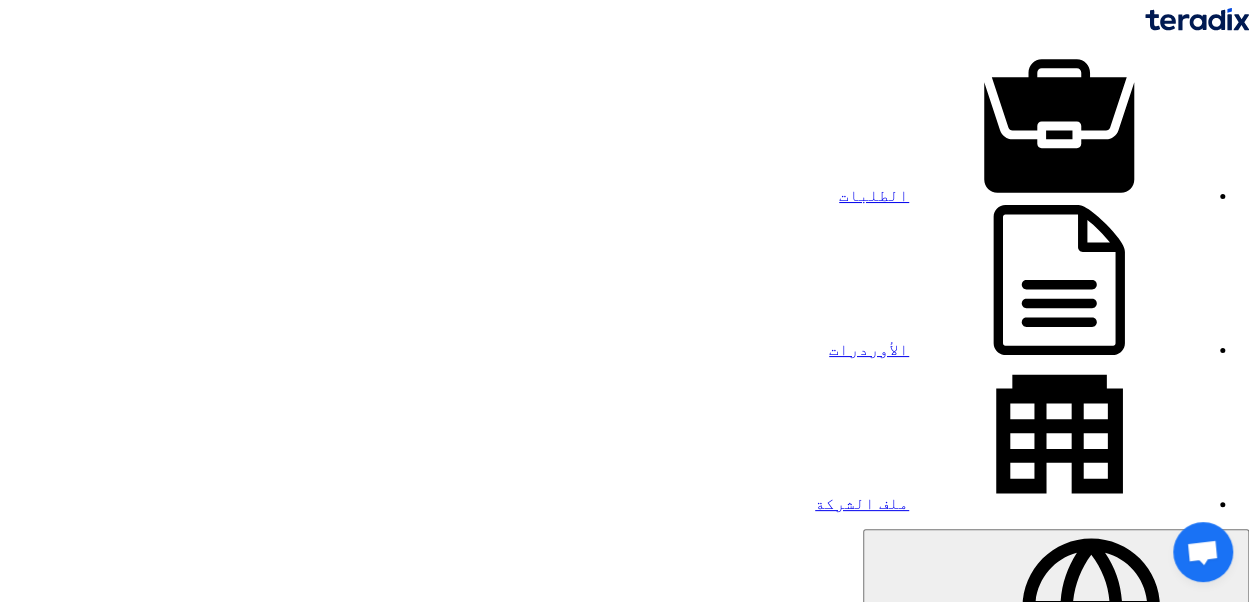 click 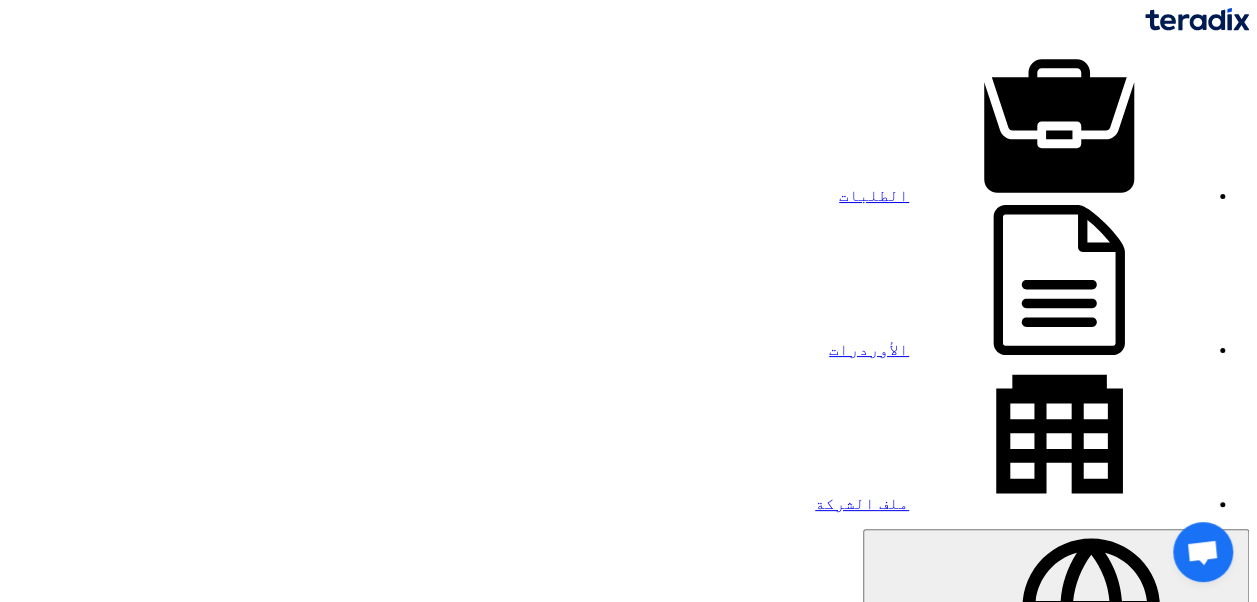 type on "6" 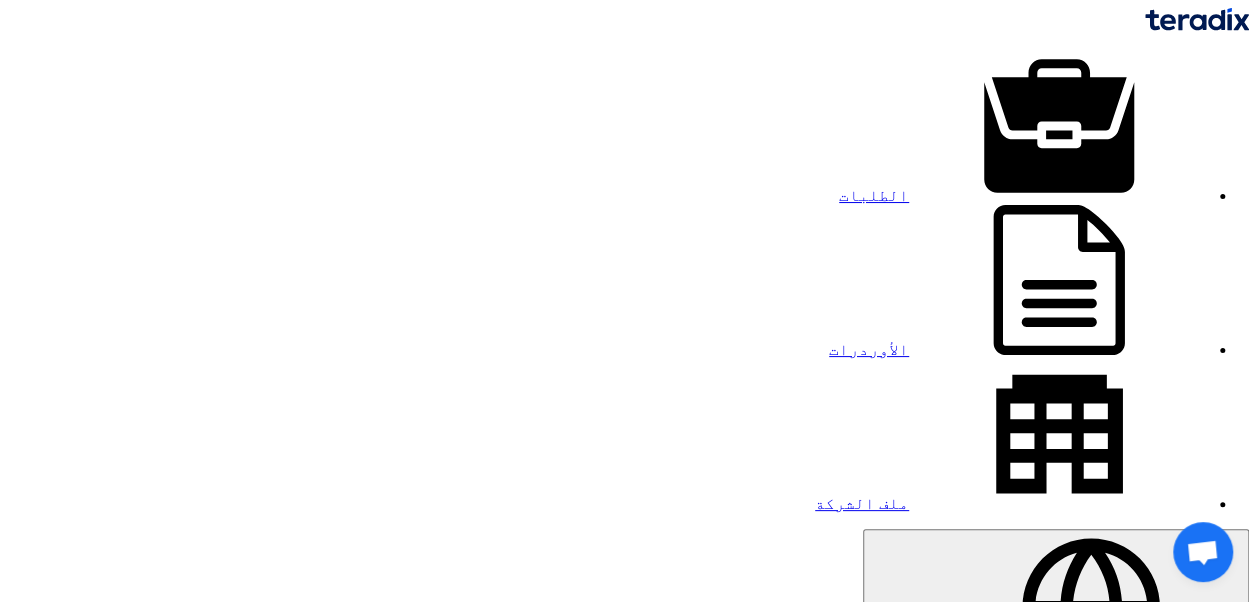 scroll, scrollTop: 526, scrollLeft: 0, axis: vertical 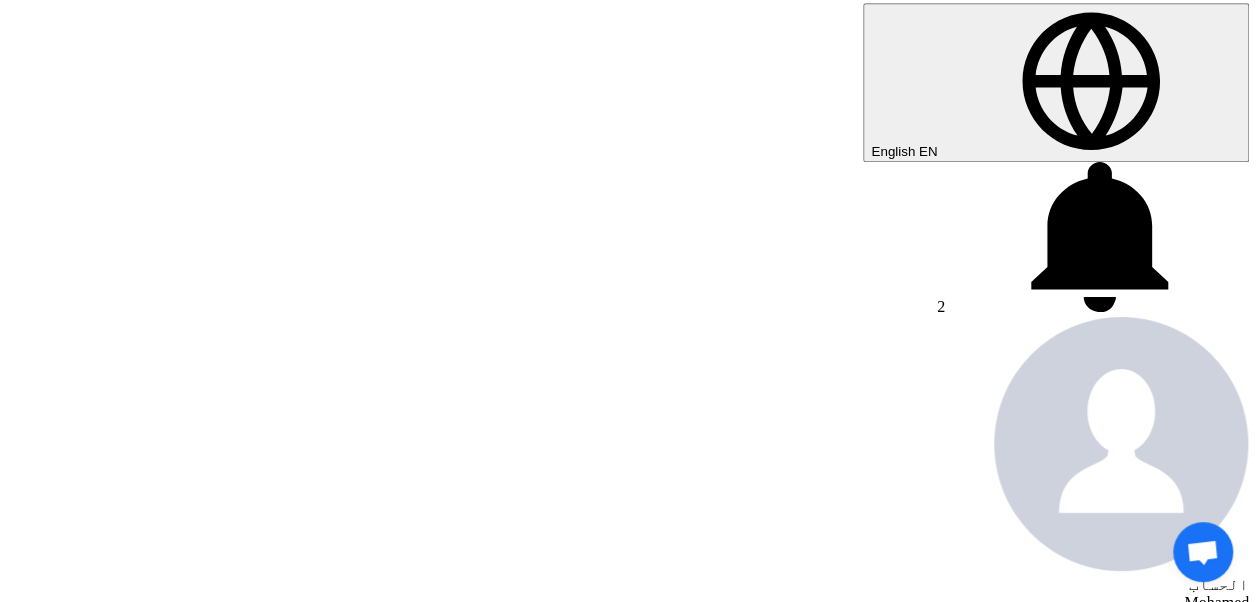 type on "59" 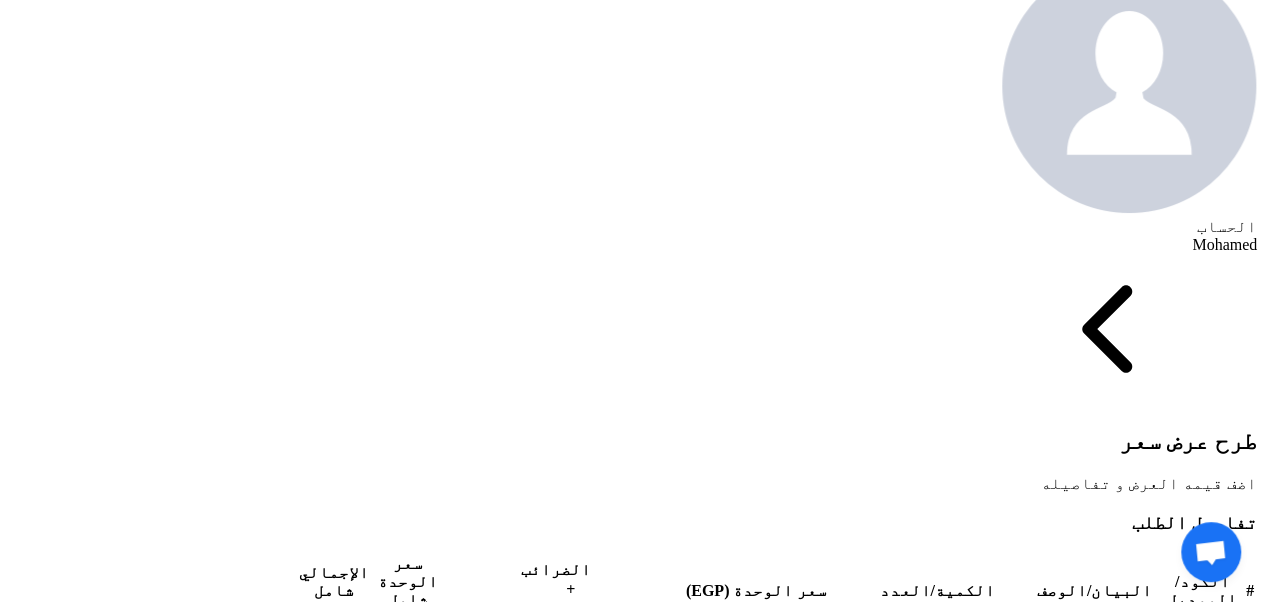 scroll, scrollTop: 886, scrollLeft: 0, axis: vertical 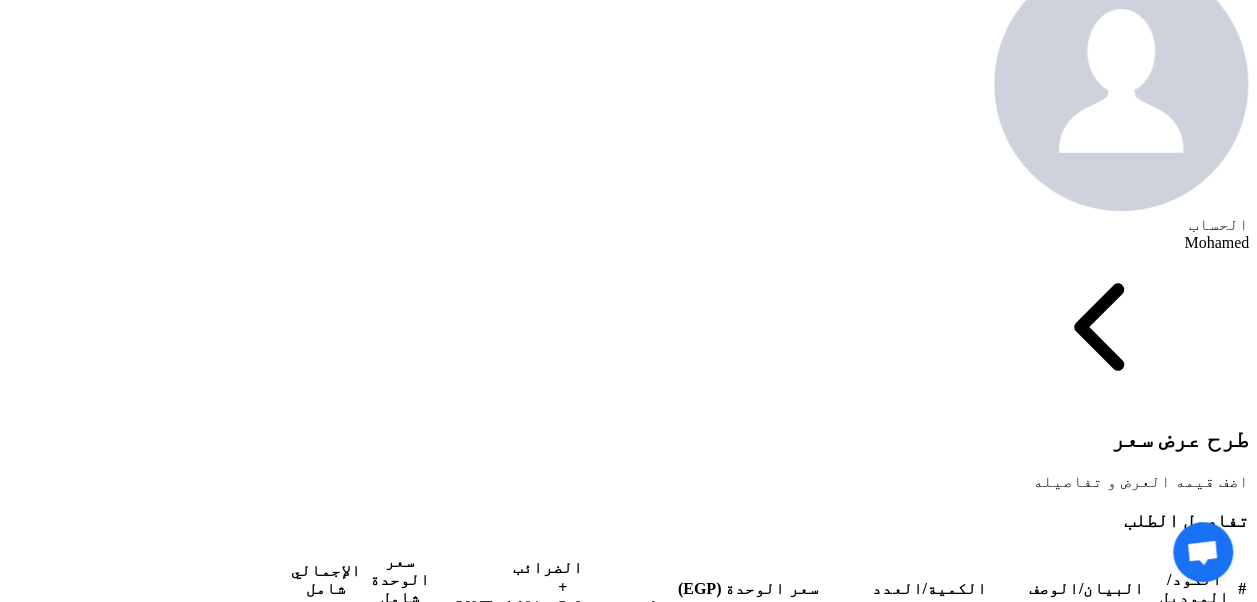 click 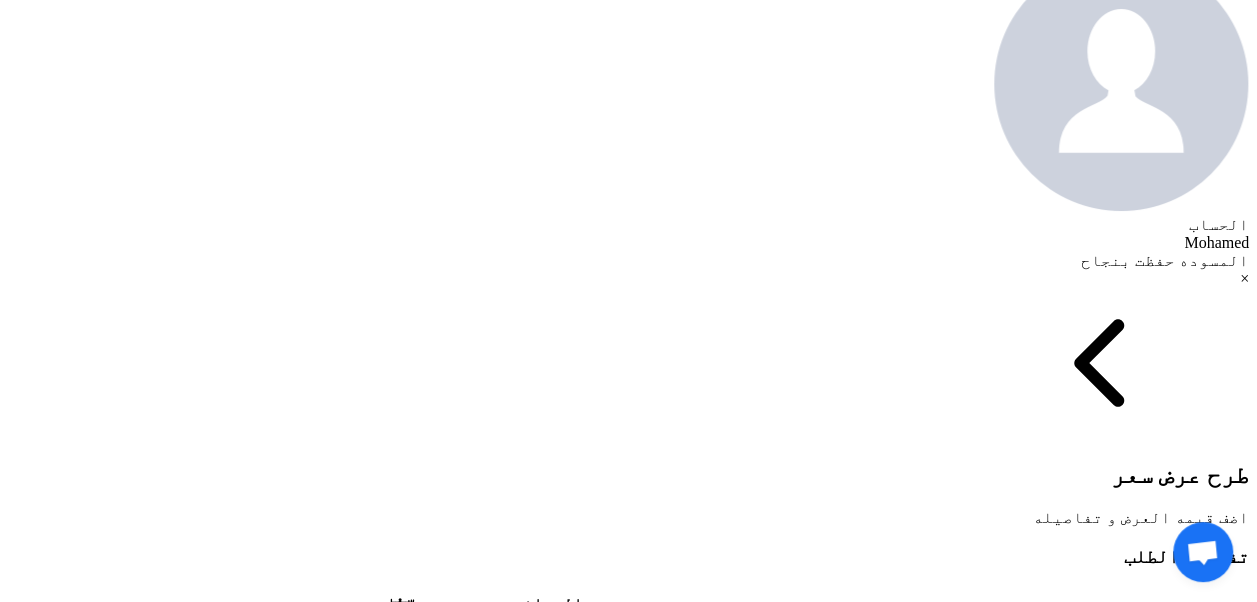 type on "التوريد على مره واحد خلال الشهر كل الكميه" 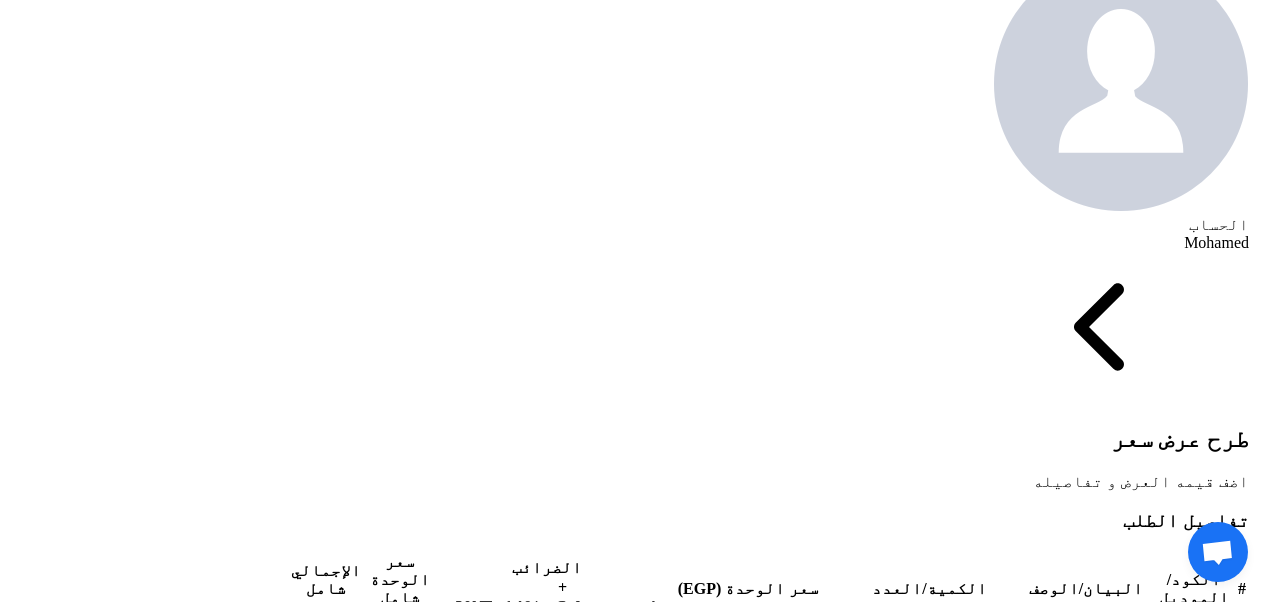 click on "الإستمرار في ارسال العرض" 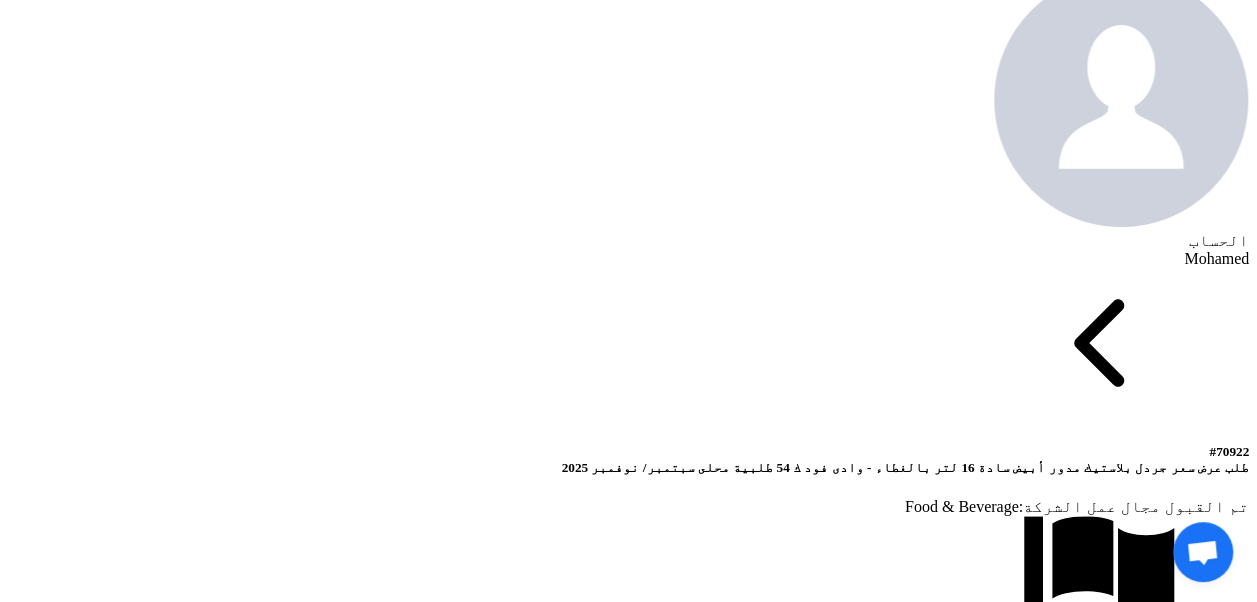 scroll, scrollTop: 872, scrollLeft: 0, axis: vertical 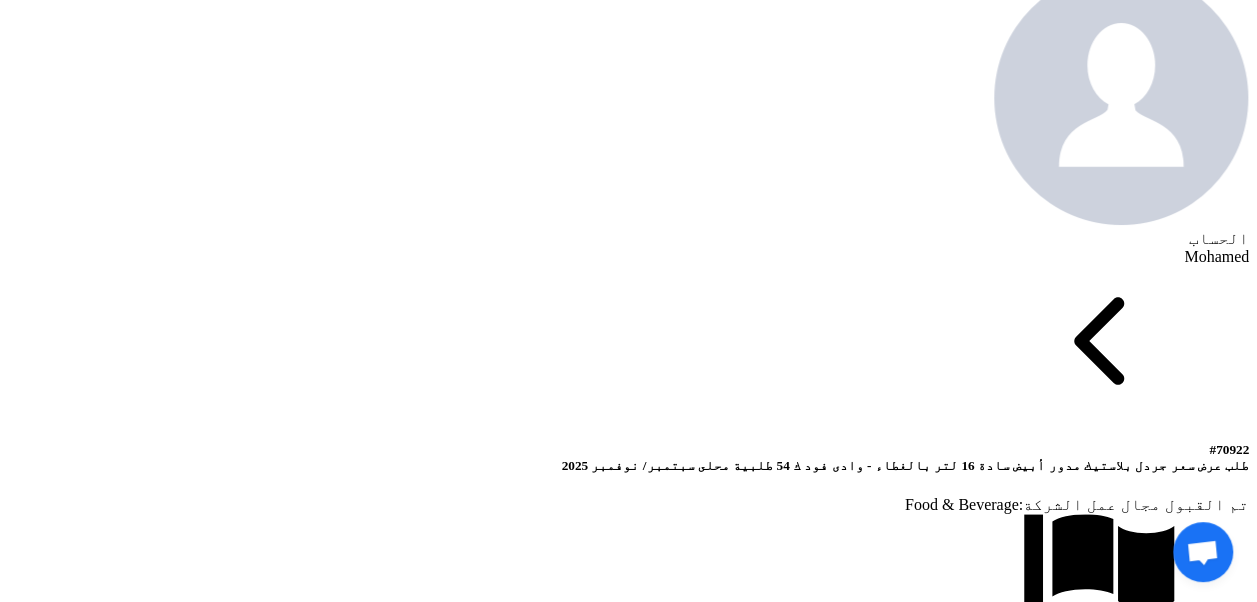 click on "الحساب" 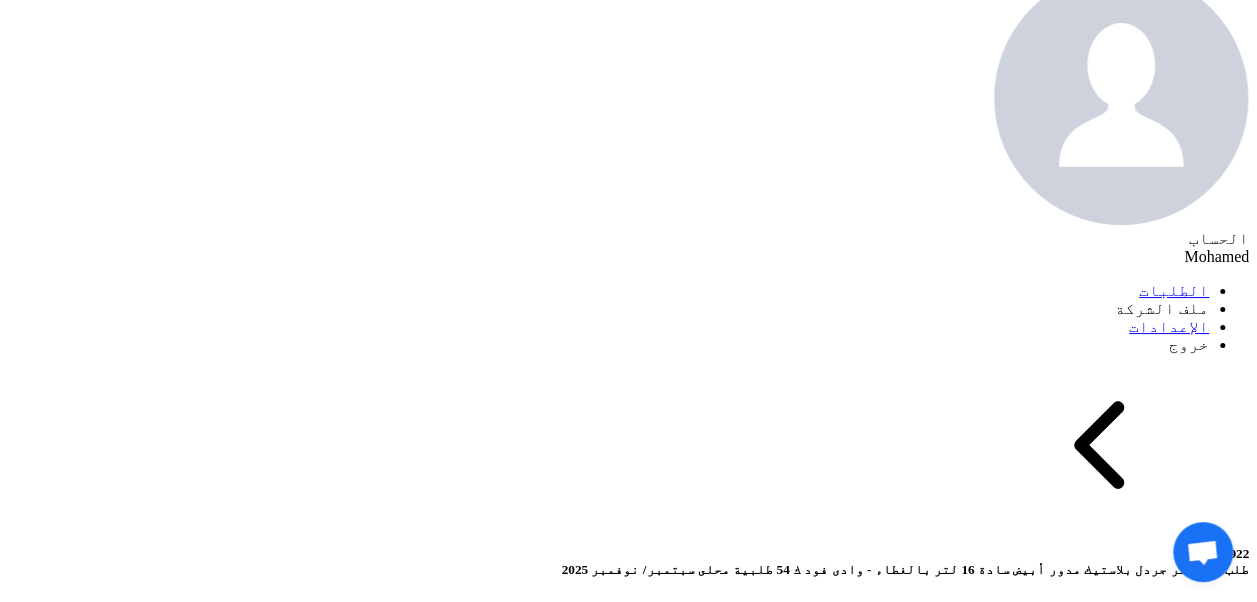 click on "الطلبات" 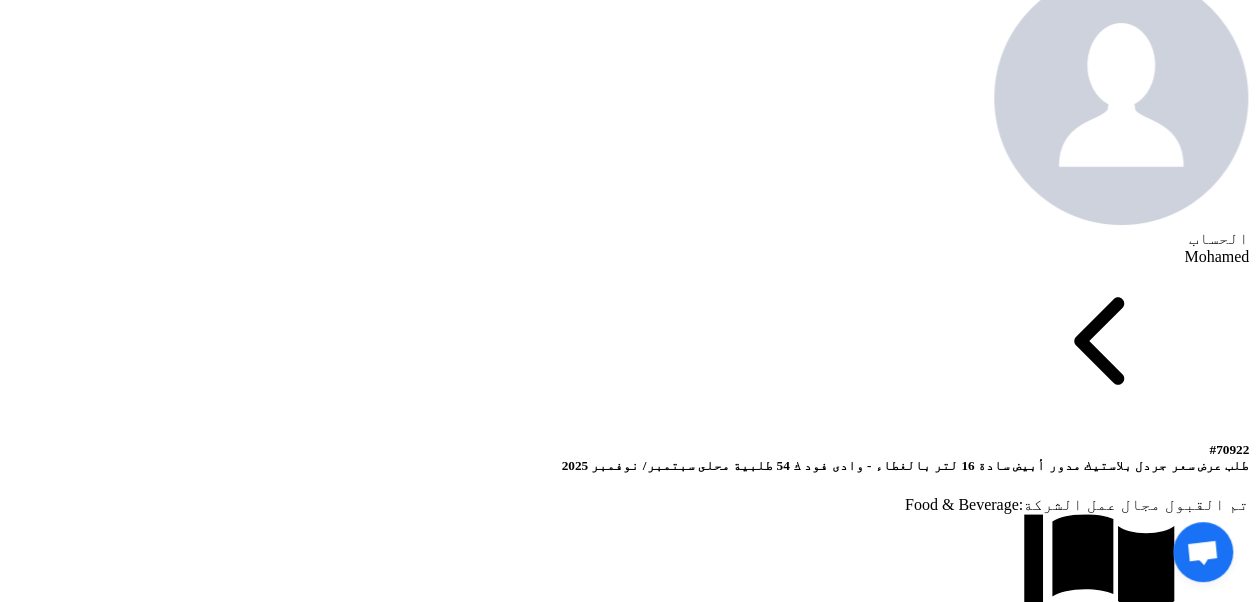 click on "الحساب" 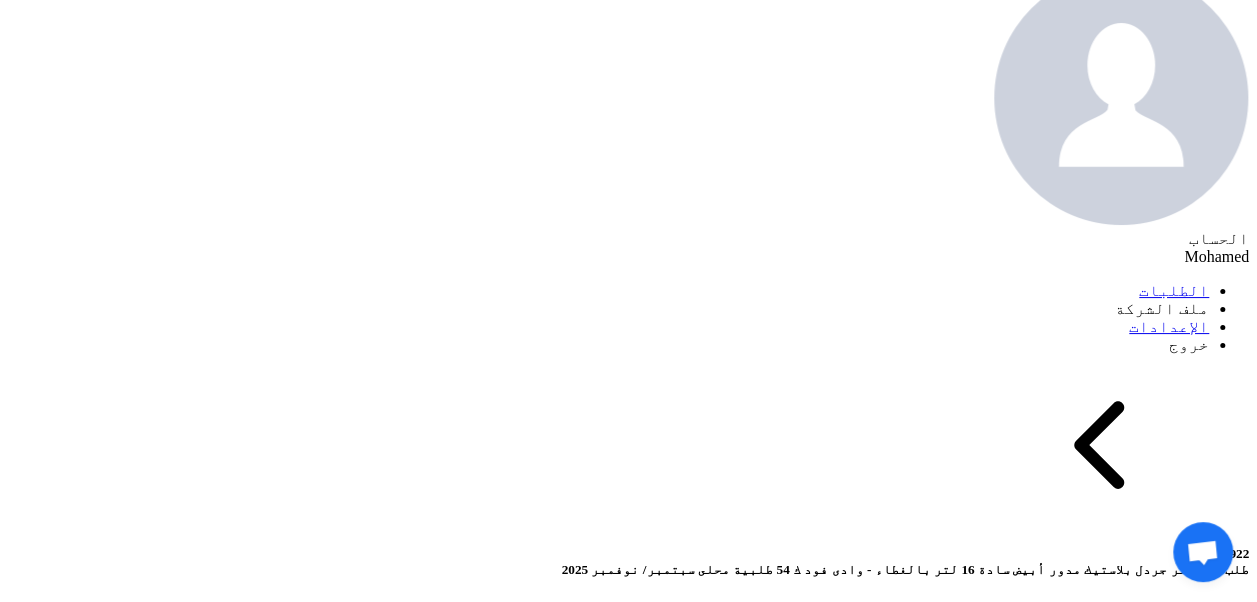 click on "الطلبات" 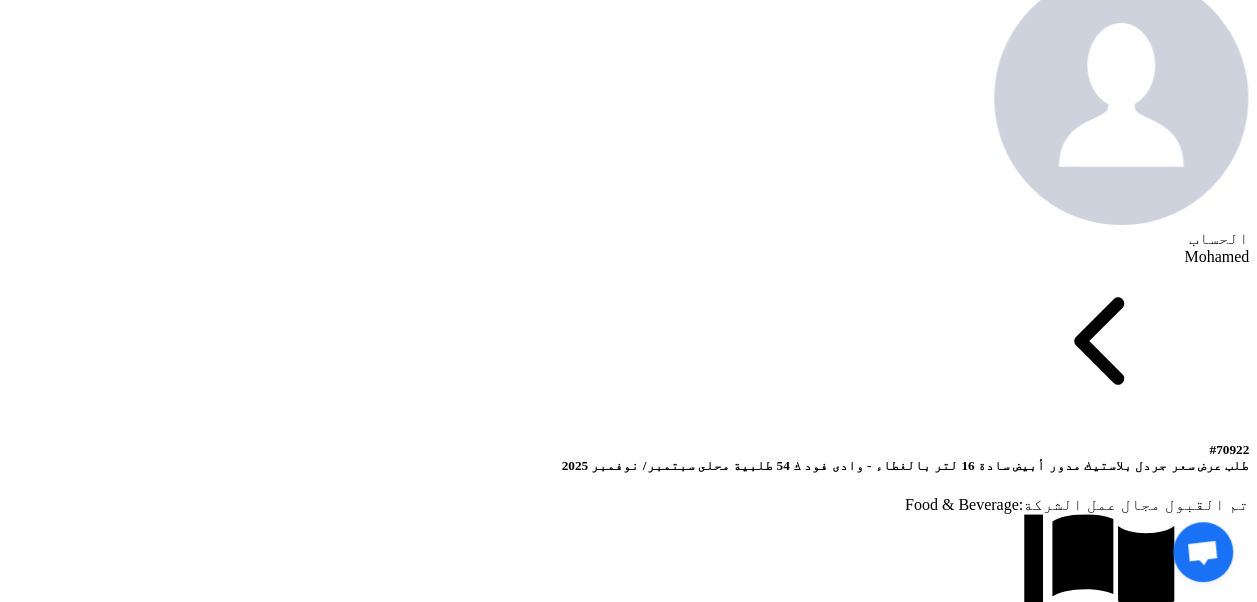 click on "Mohamed" 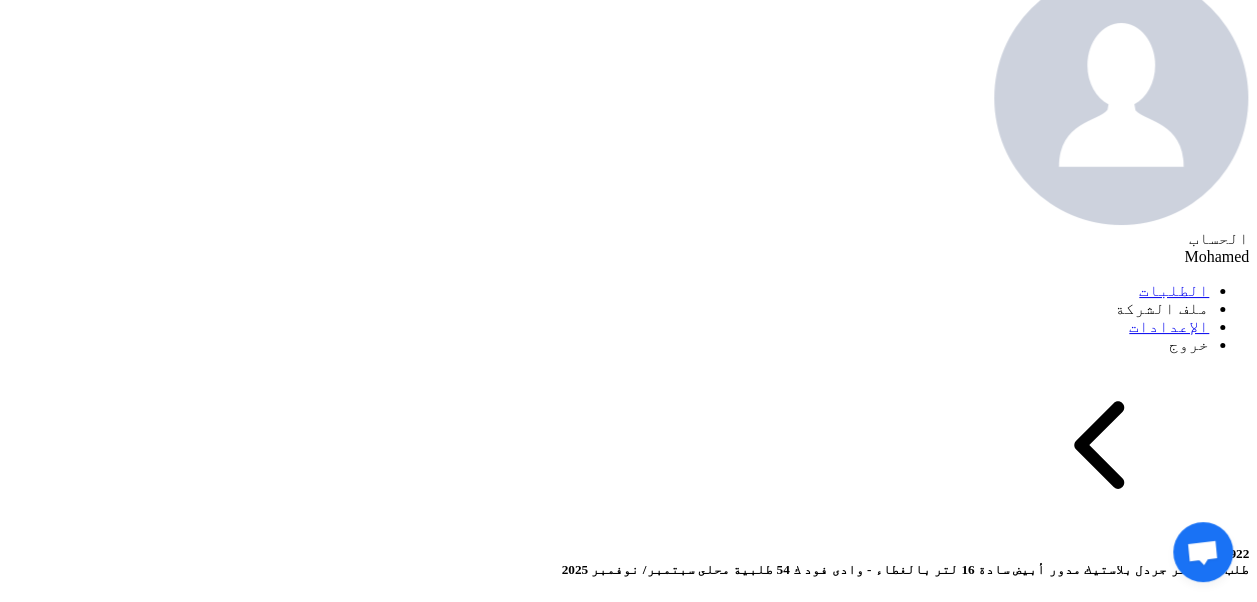click on "الطلبات" 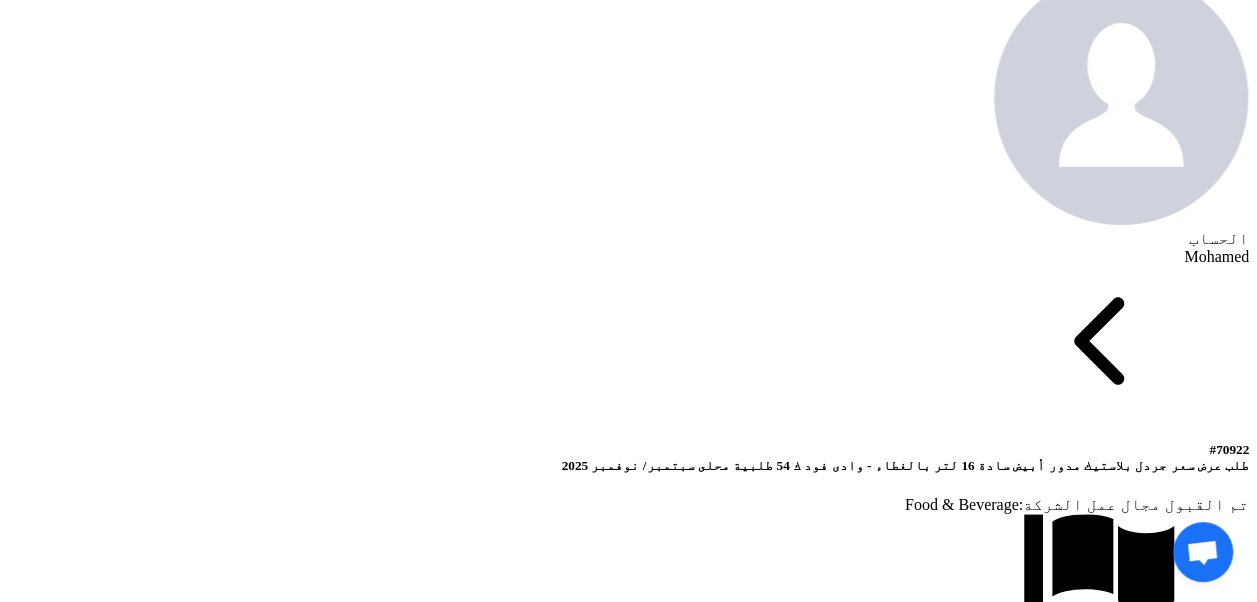 click on "Mohamed" 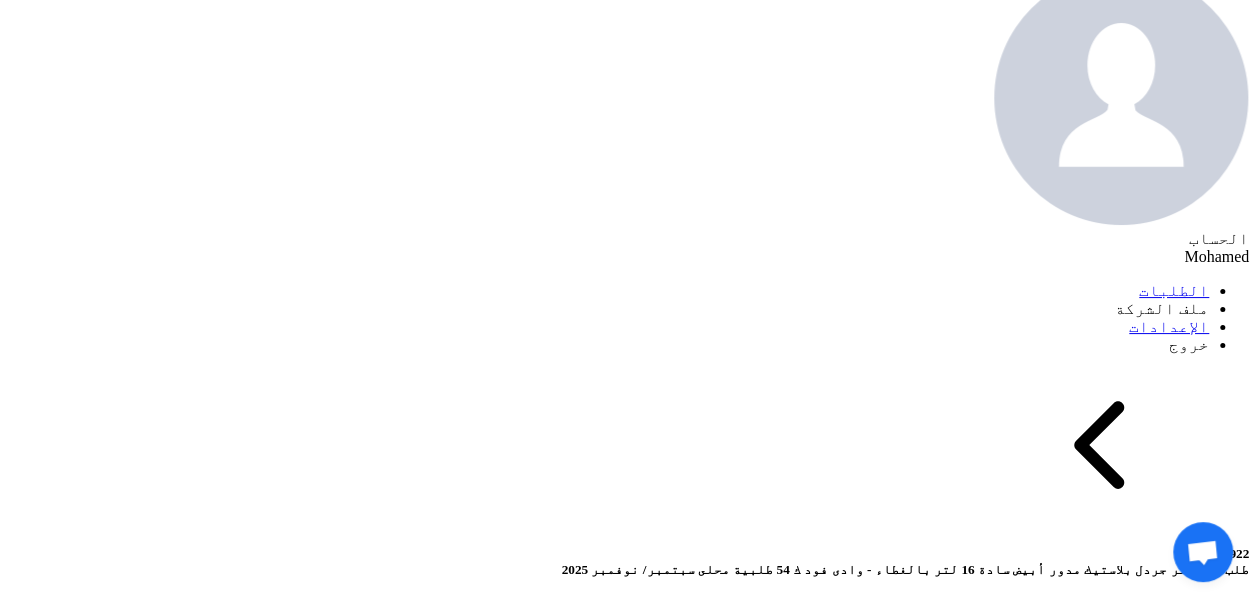 click on "الطلبات" 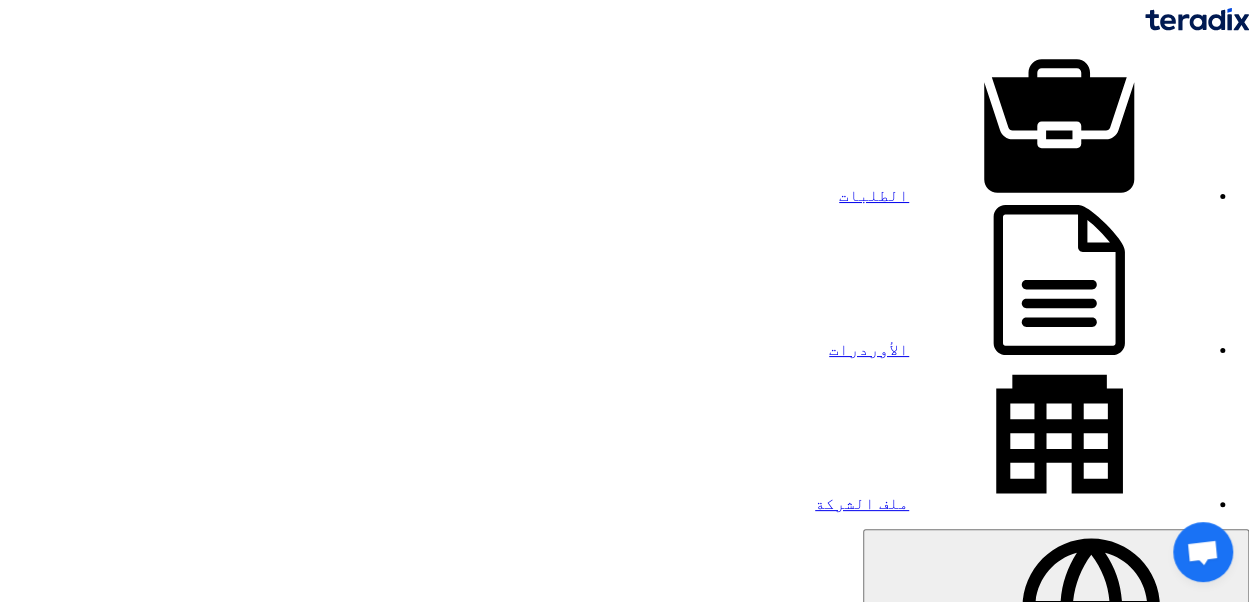 click on "Mohamed" 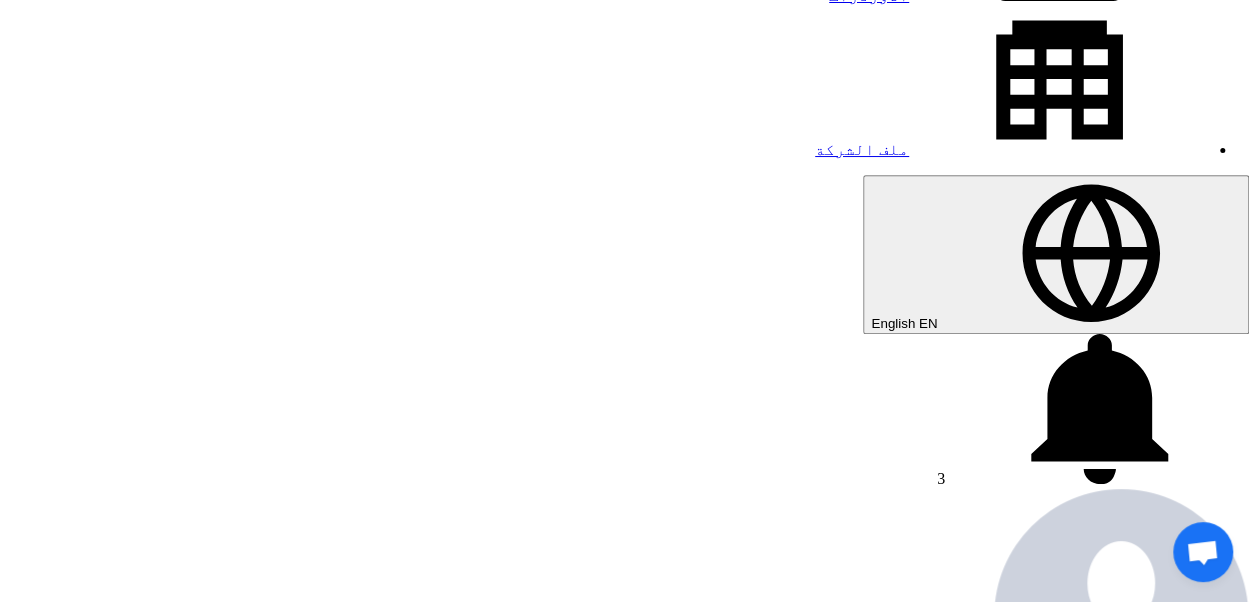 scroll, scrollTop: 360, scrollLeft: 0, axis: vertical 